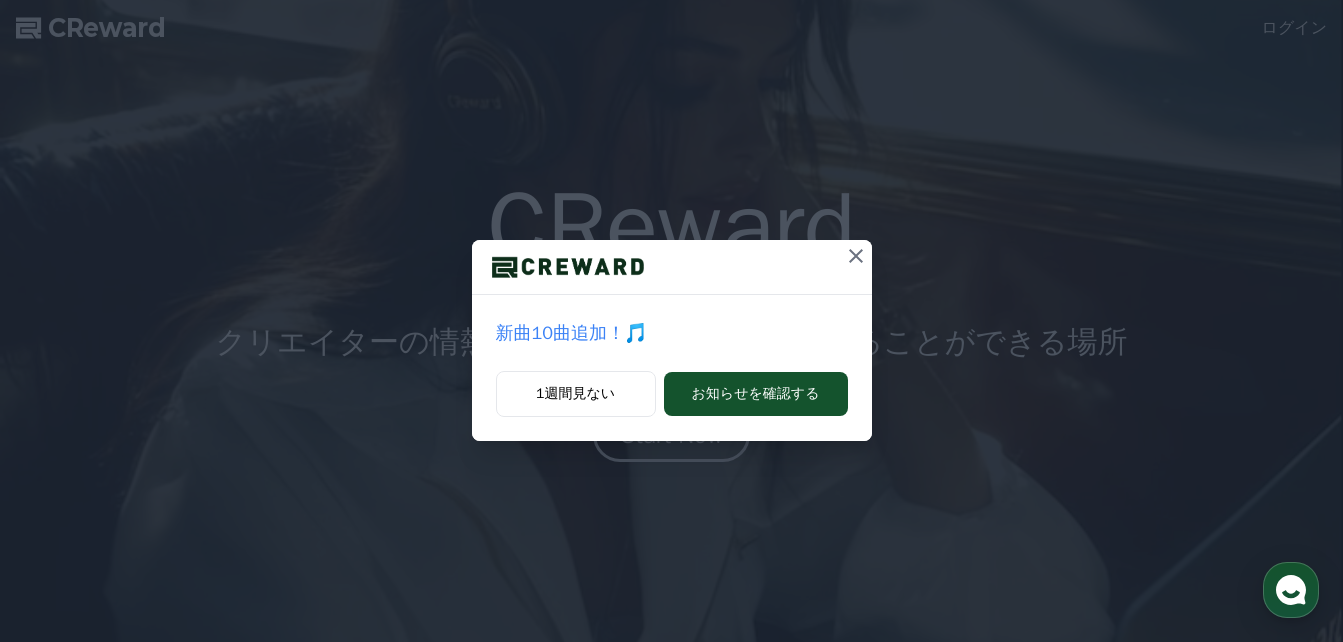 scroll, scrollTop: 0, scrollLeft: 0, axis: both 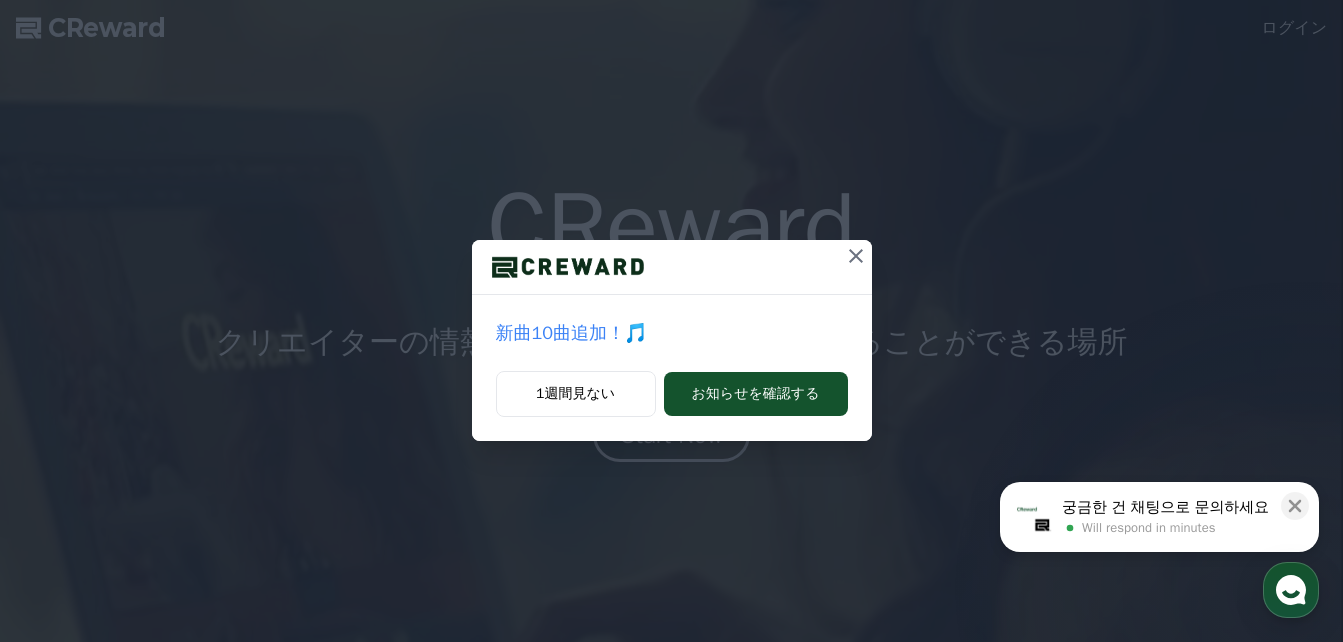 click 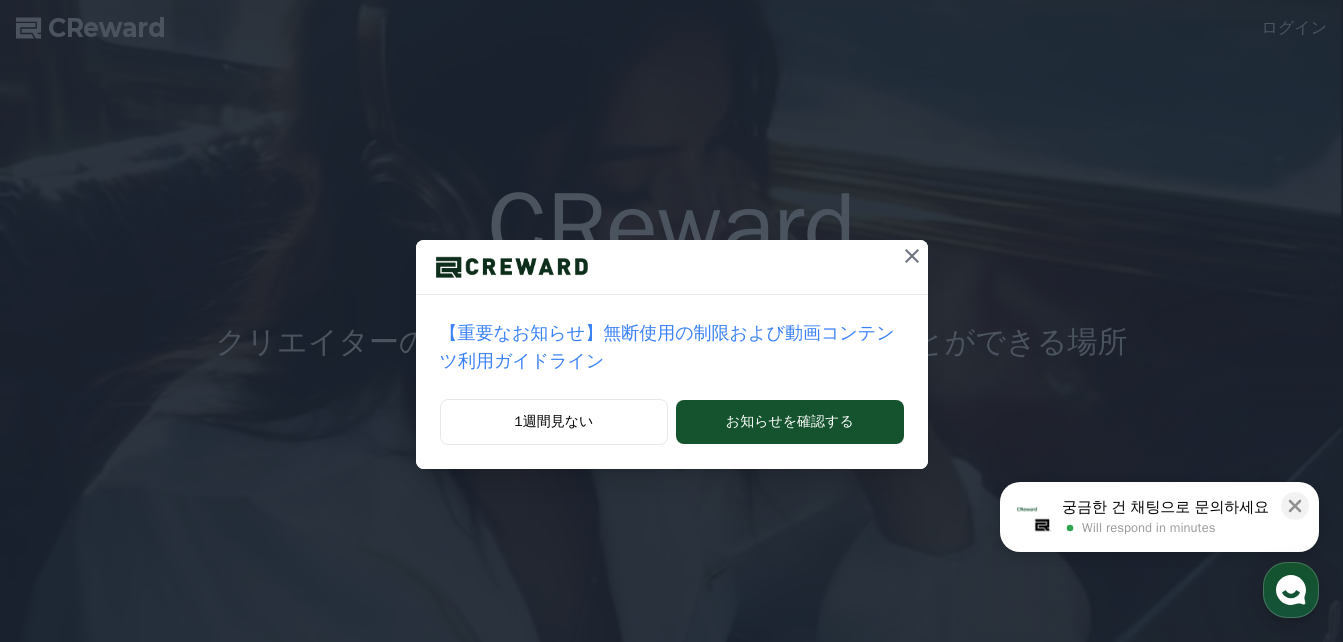 click 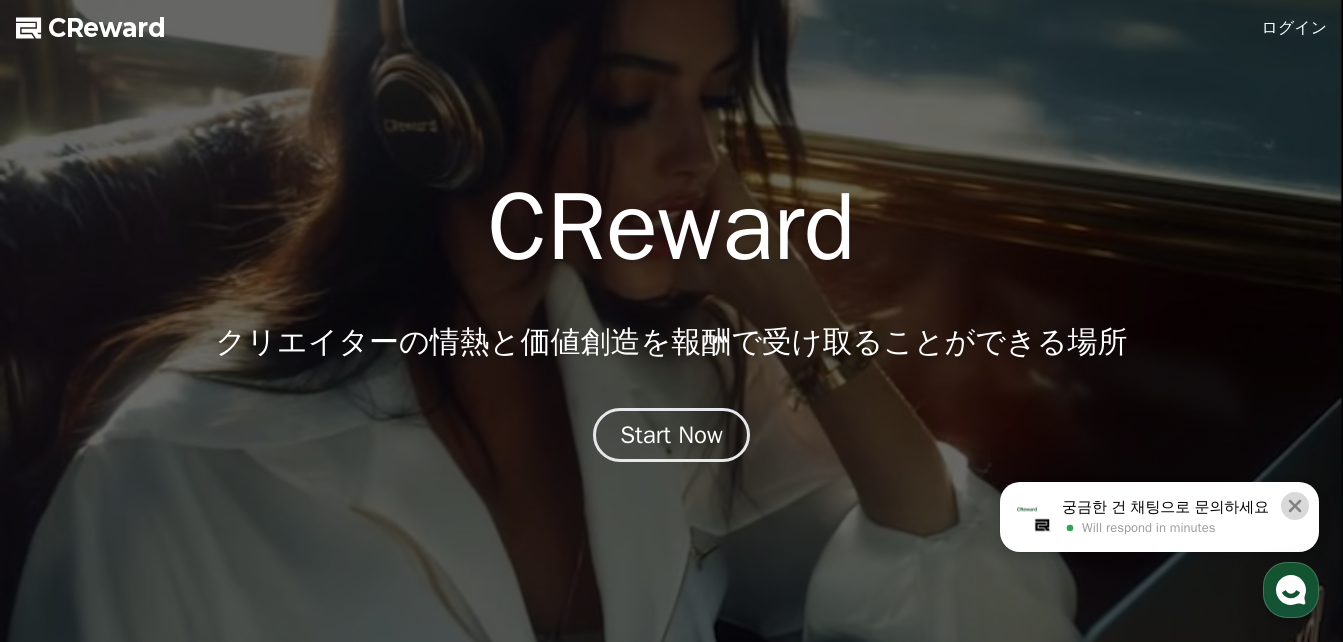 click 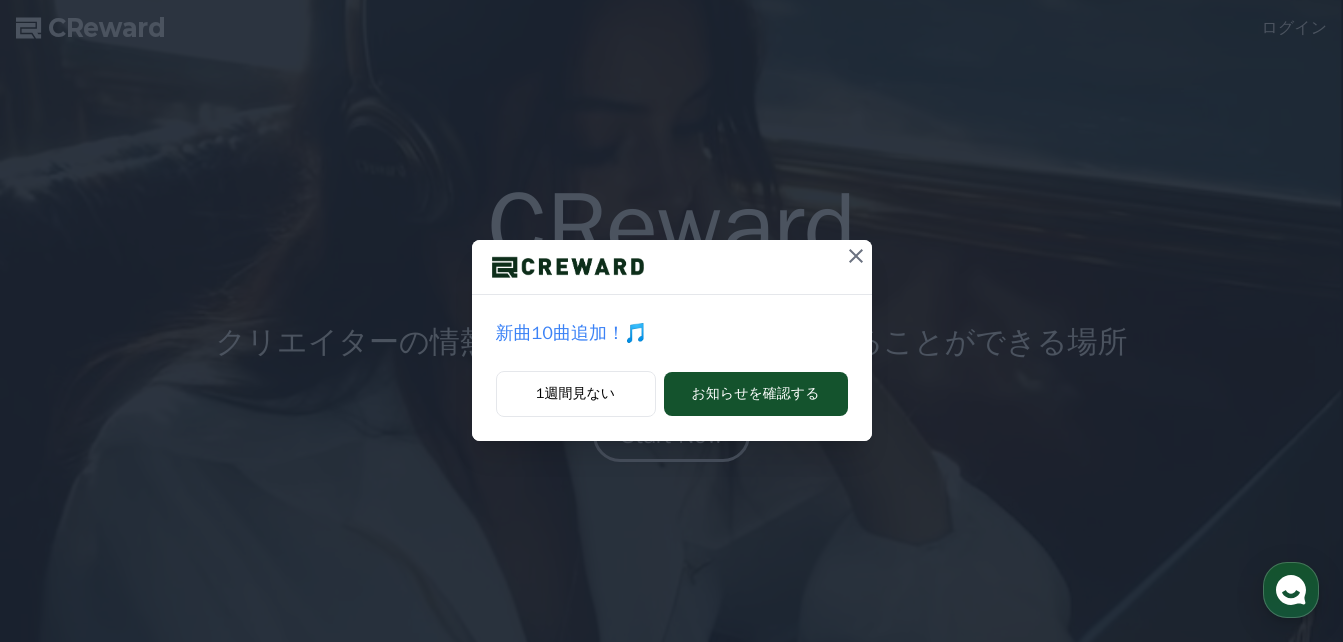 scroll, scrollTop: 0, scrollLeft: 0, axis: both 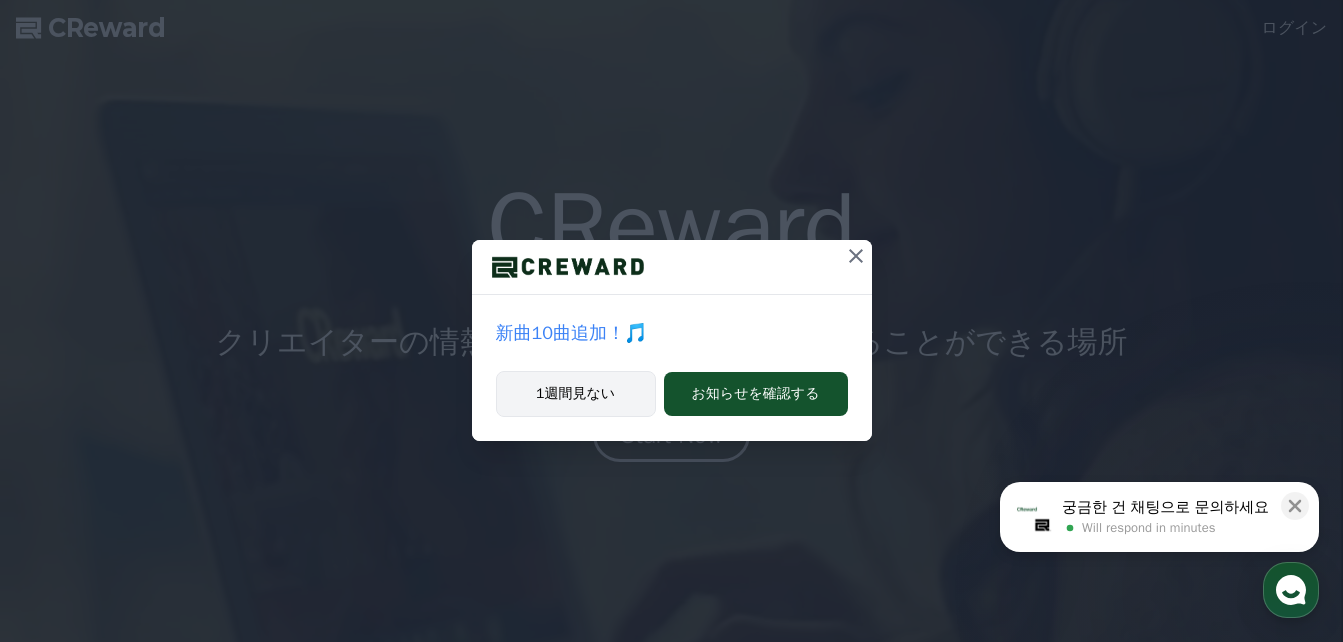 click on "1週間見ない" at bounding box center (576, 394) 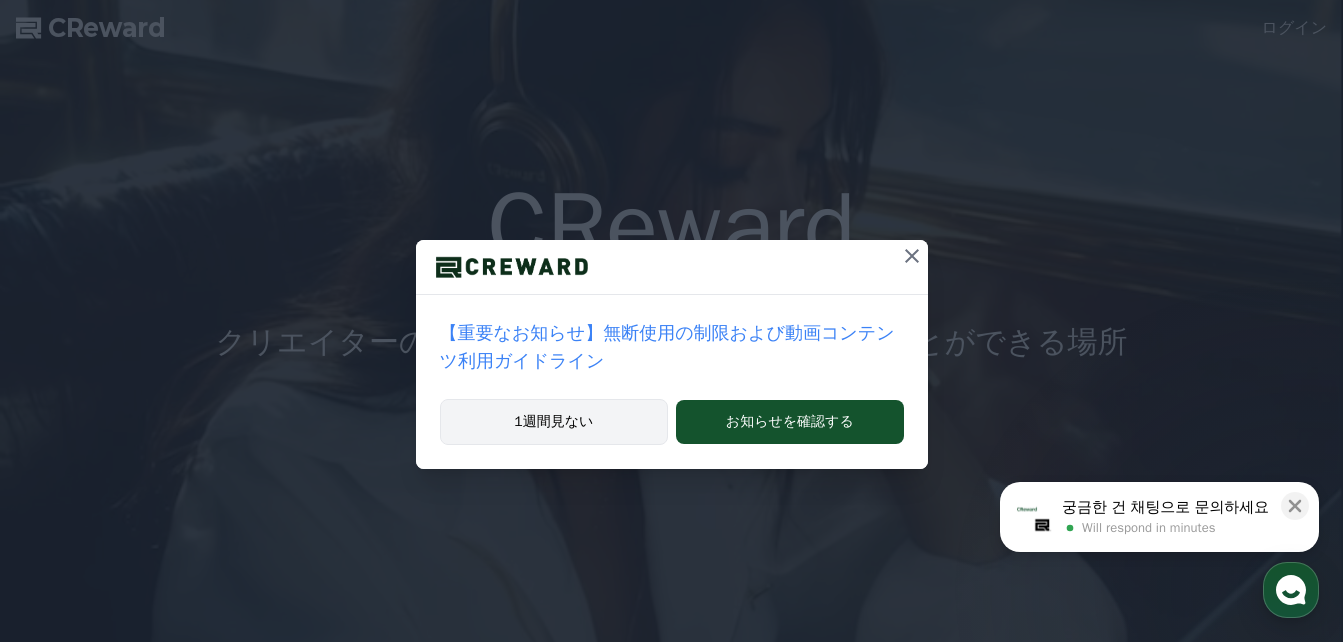 click on "1週間見ない" at bounding box center [554, 422] 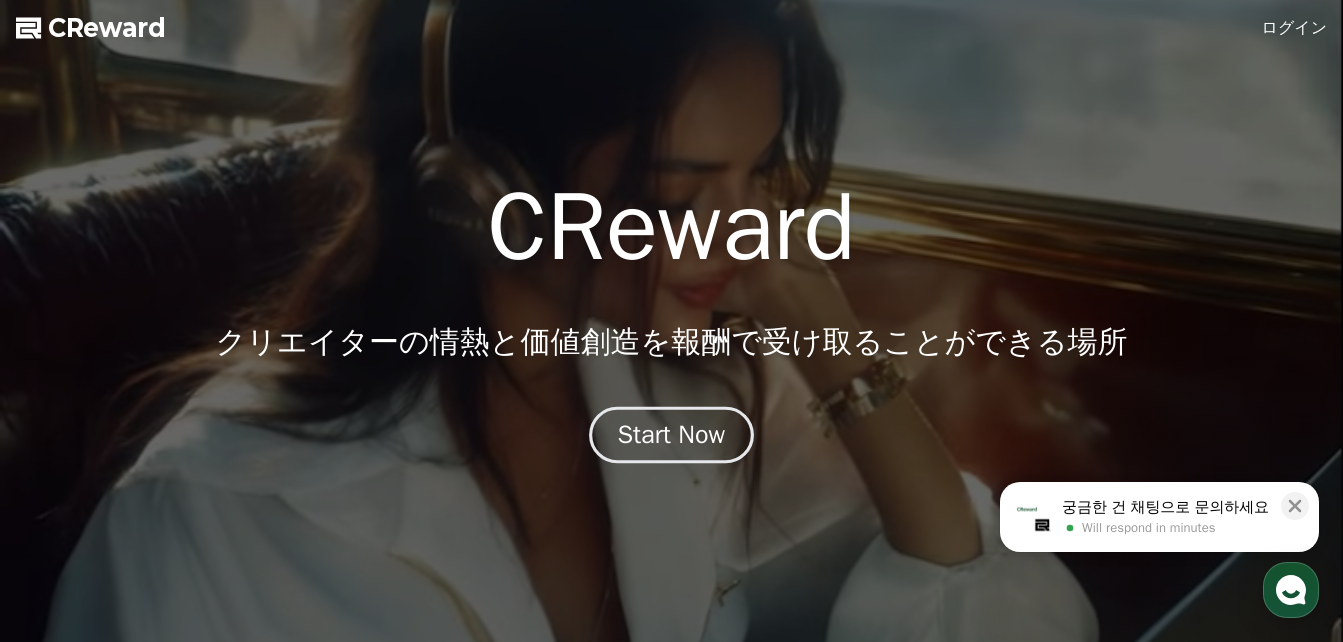 click on "Start Now" at bounding box center [672, 435] 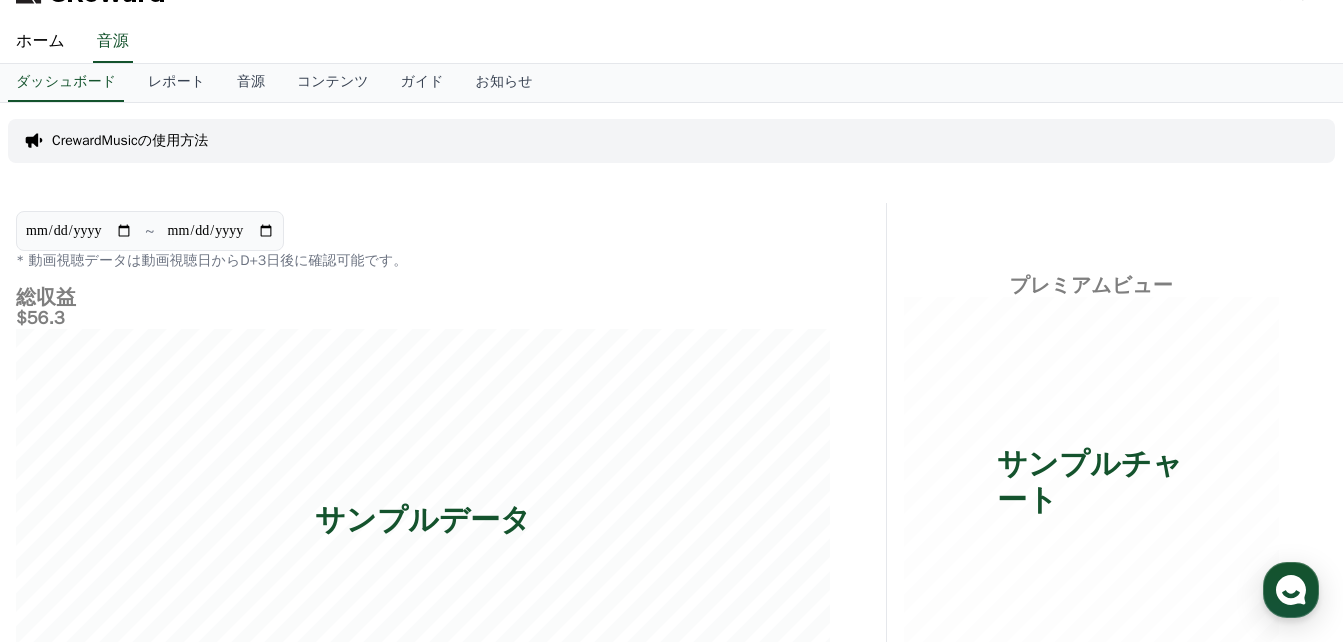 scroll, scrollTop: 0, scrollLeft: 0, axis: both 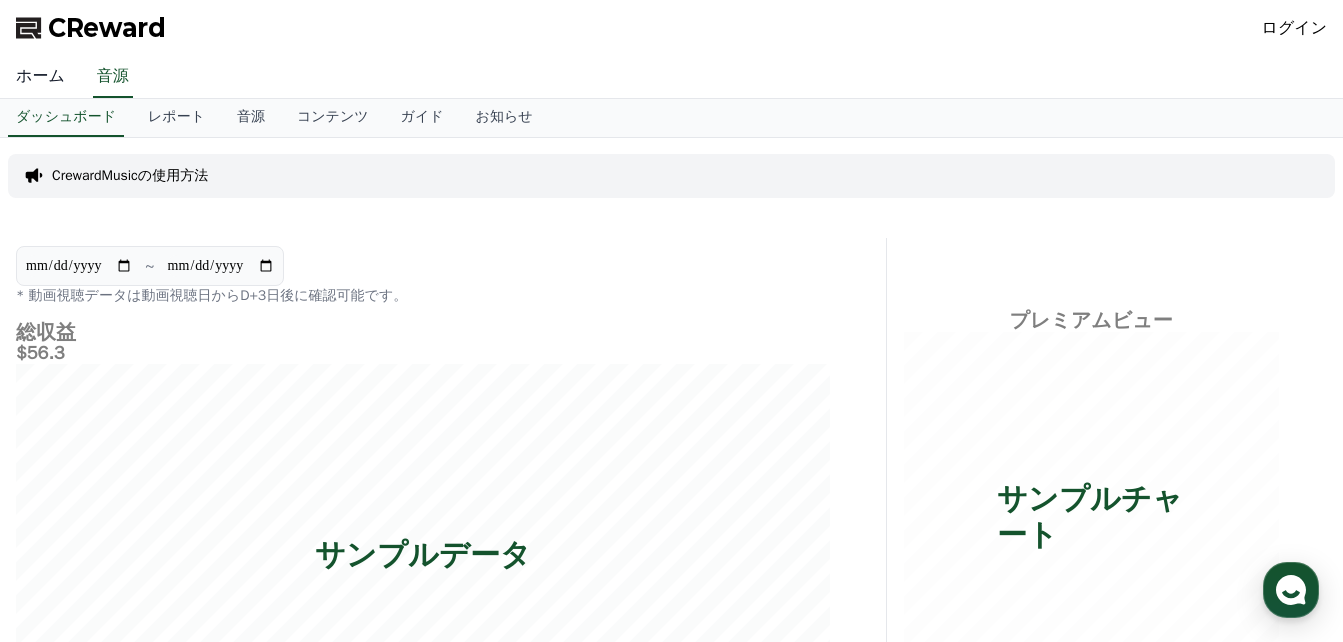 click on "ホーム" at bounding box center (40, 77) 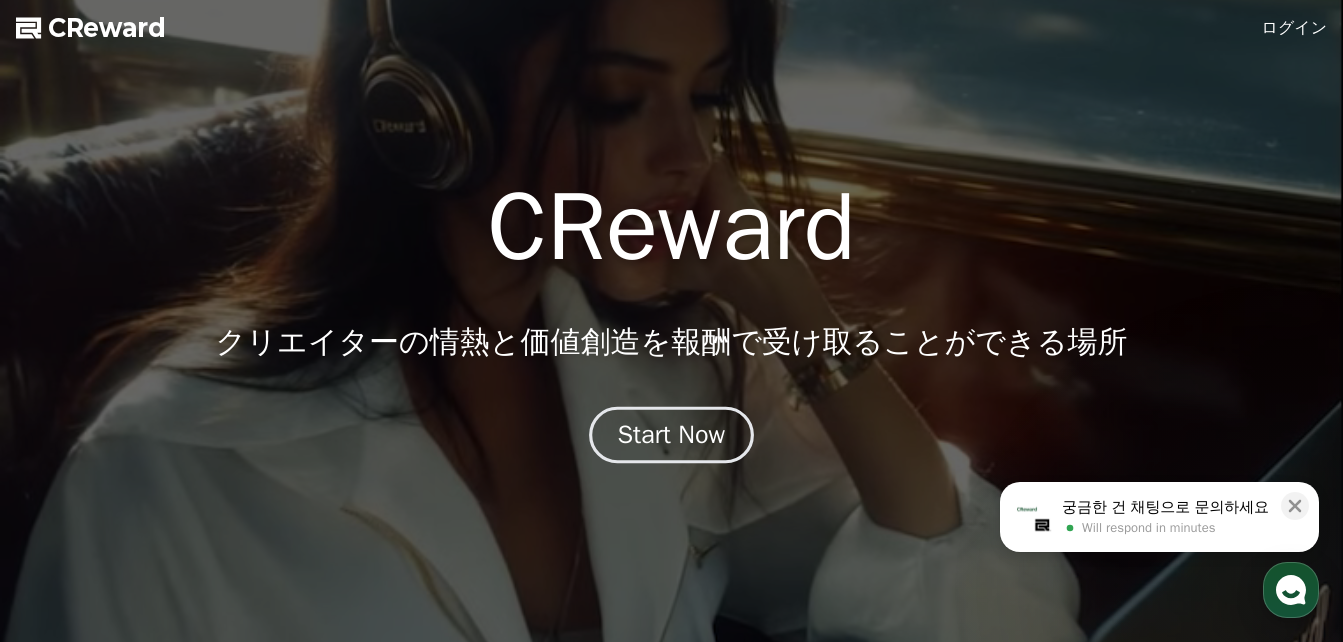 scroll, scrollTop: 0, scrollLeft: 0, axis: both 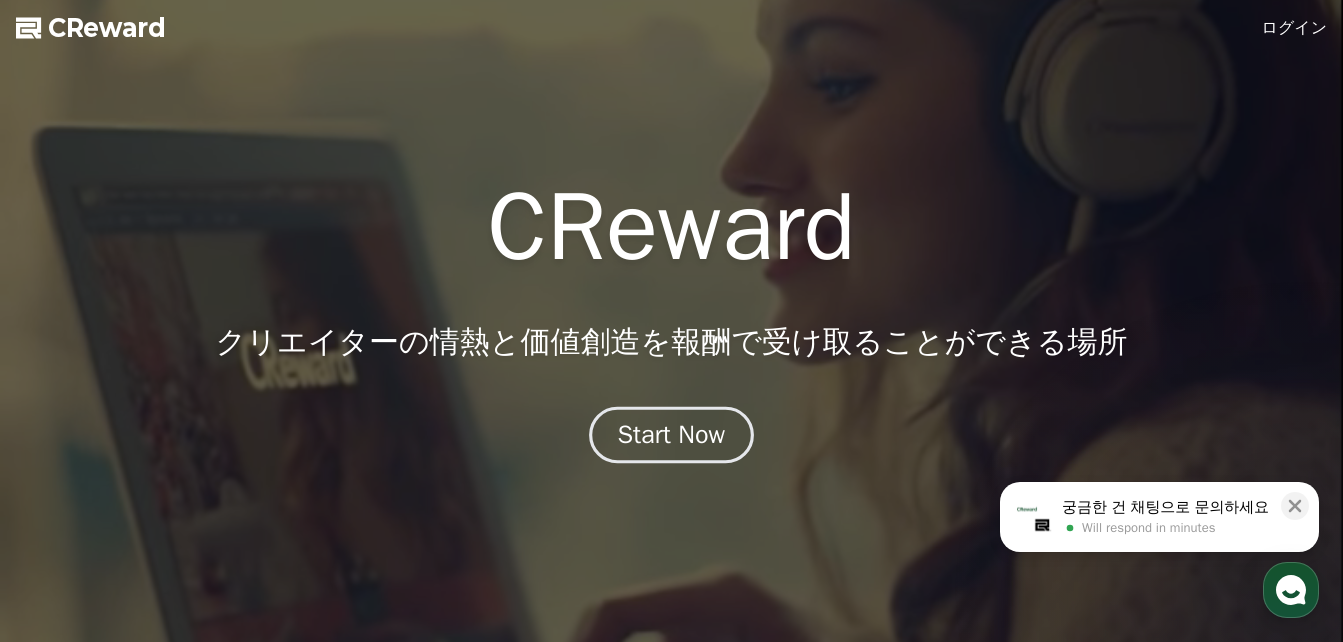 click on "Start Now" at bounding box center [672, 435] 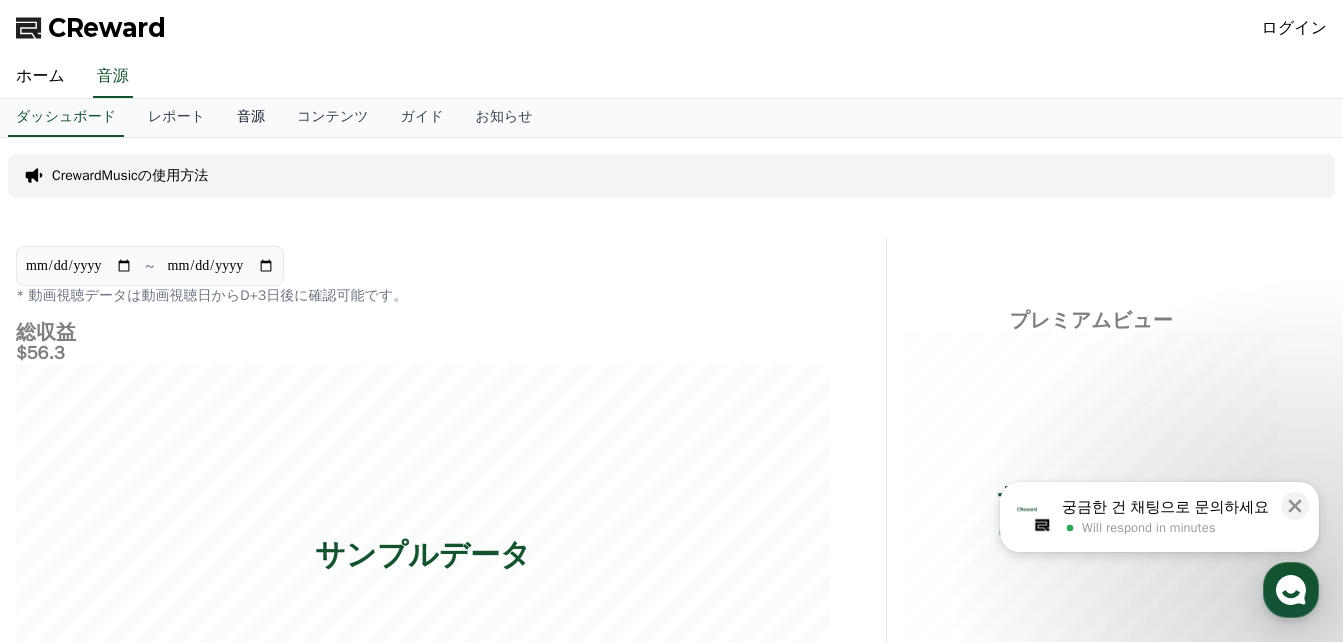 click on "音源" at bounding box center (251, 118) 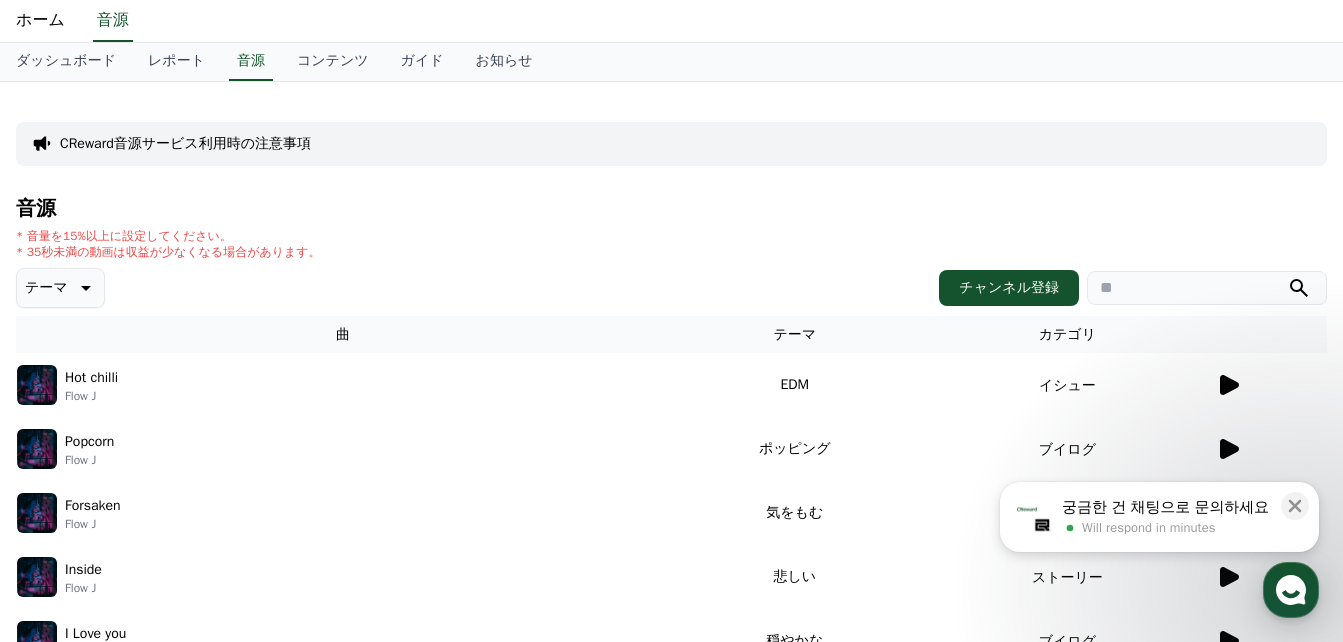 scroll, scrollTop: 300, scrollLeft: 0, axis: vertical 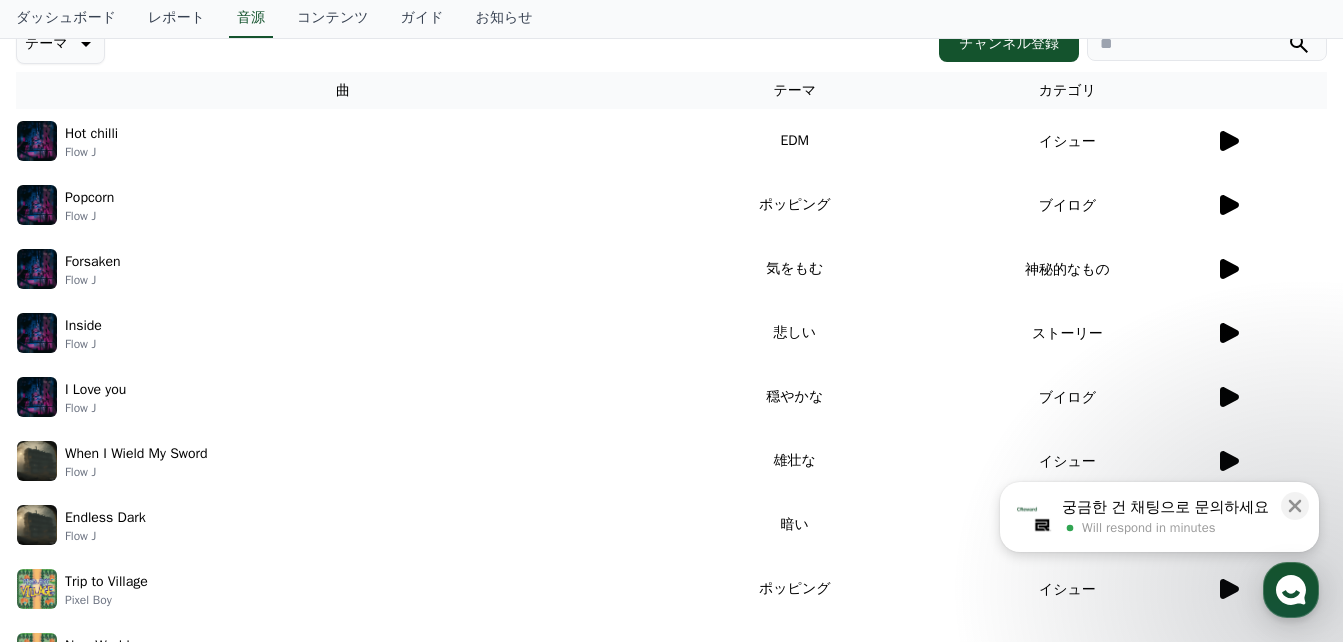 click 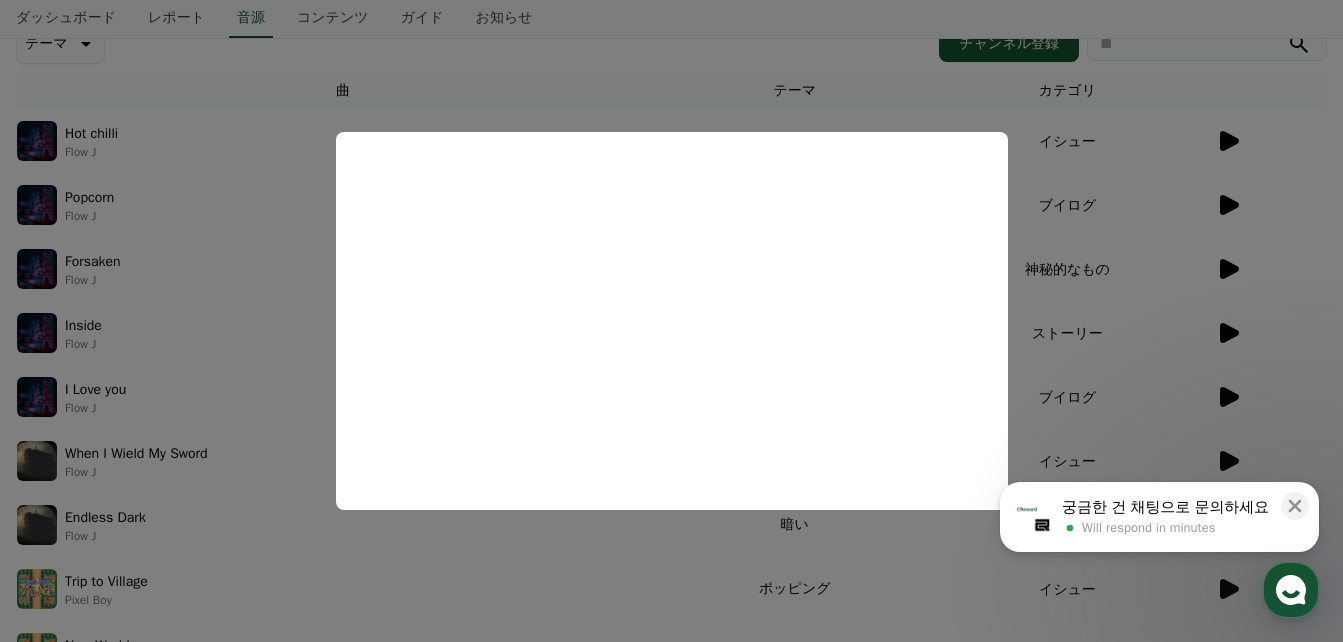 click at bounding box center (671, 321) 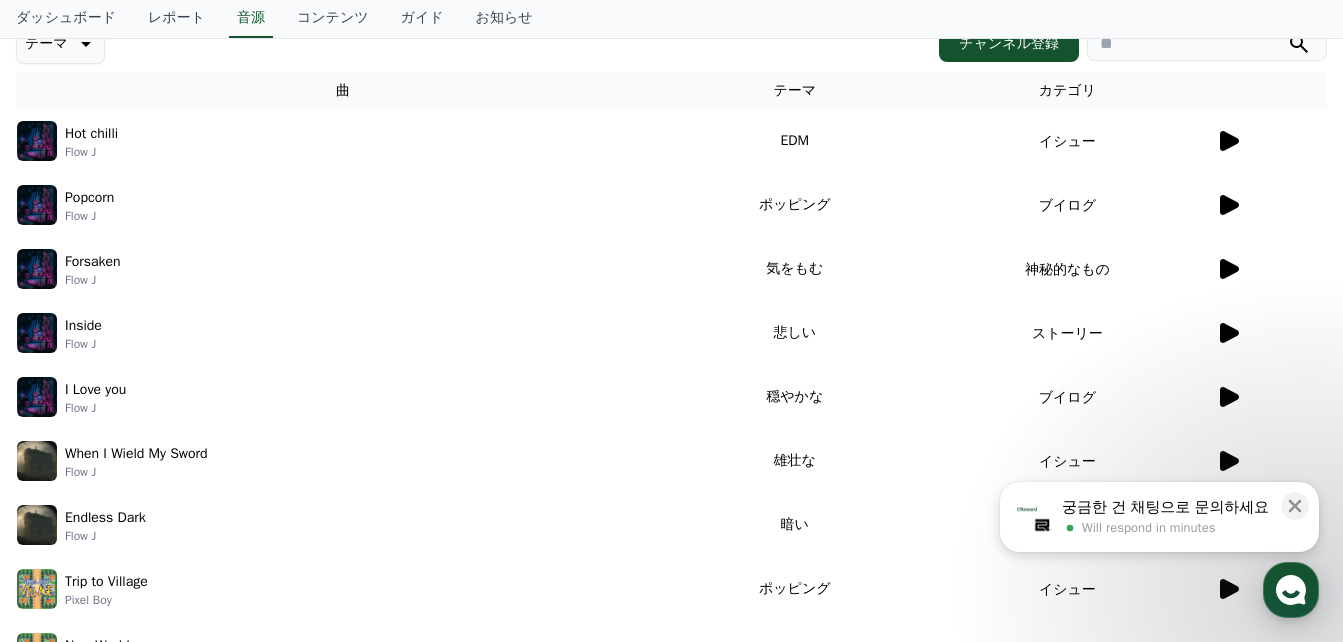 click 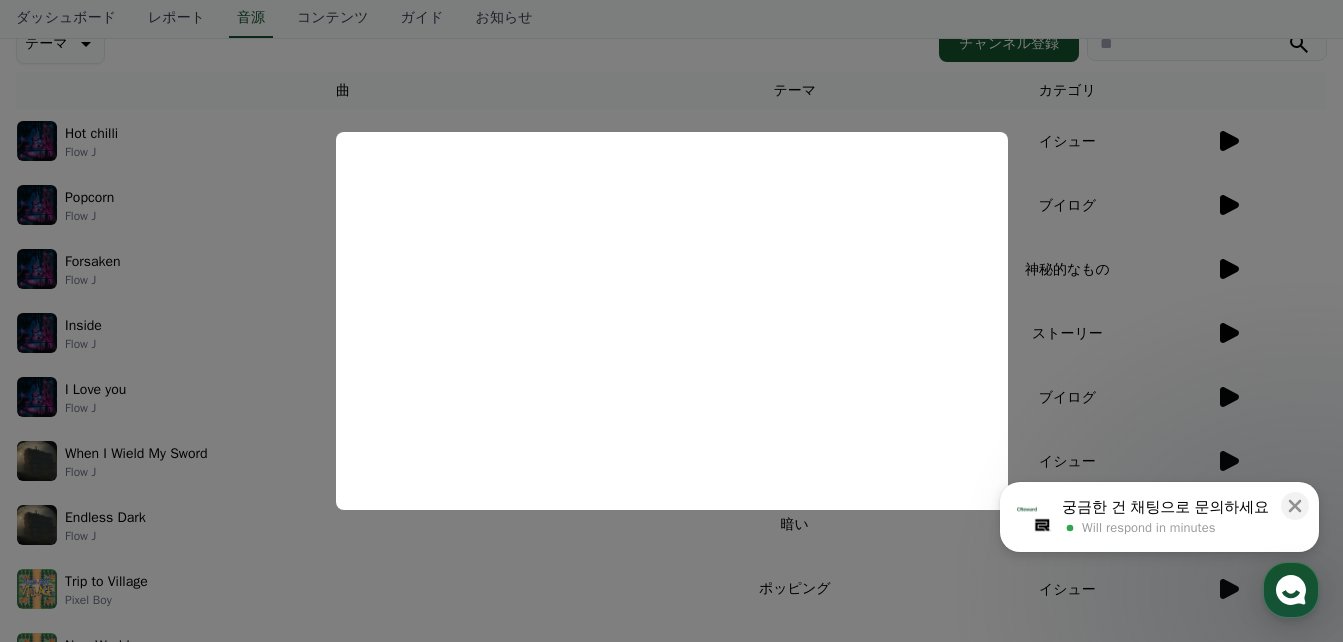 click at bounding box center [671, 321] 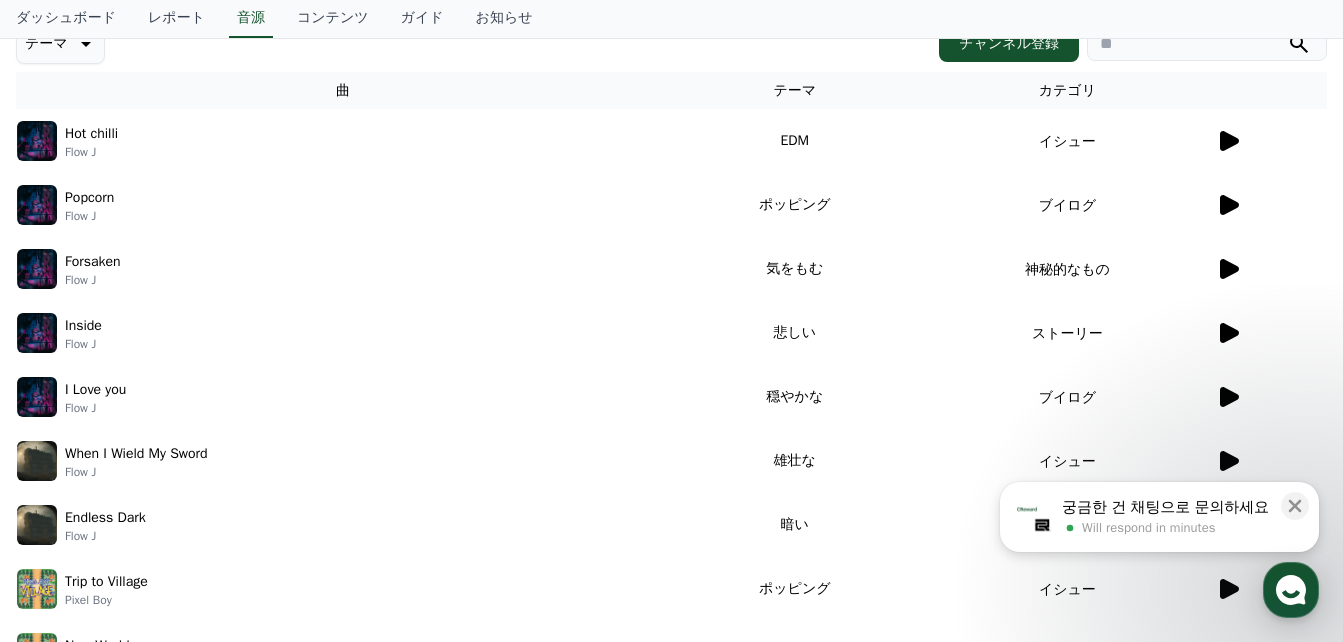 click 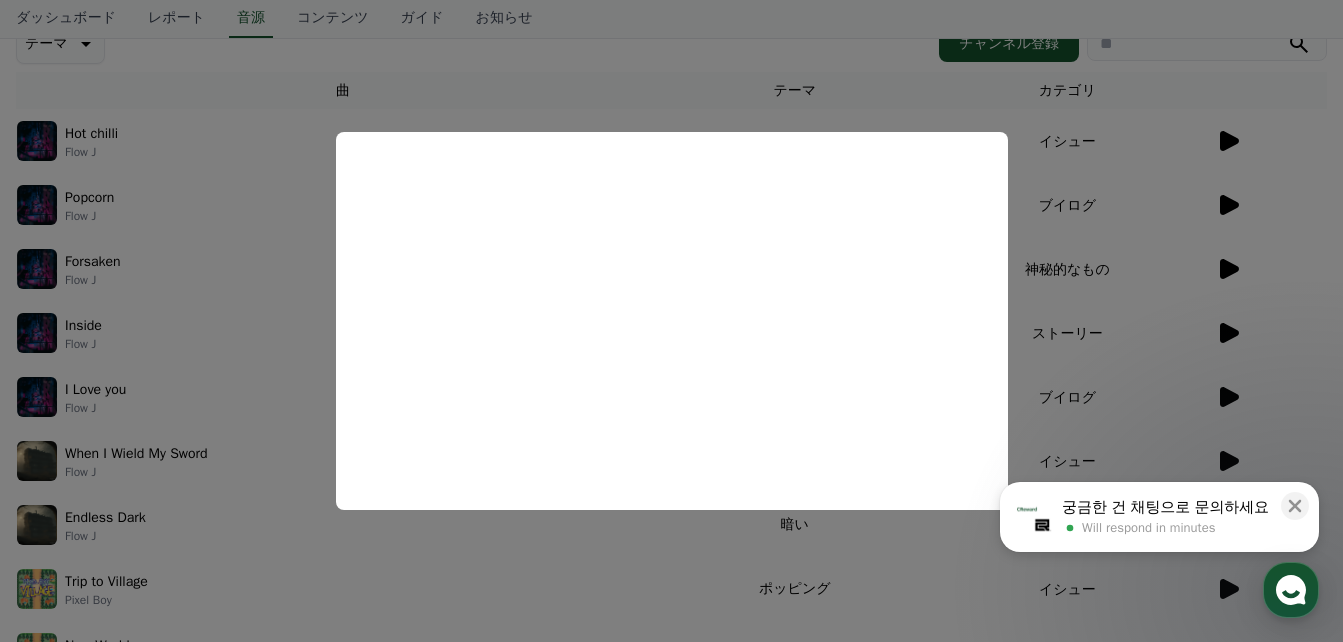 click at bounding box center [671, 321] 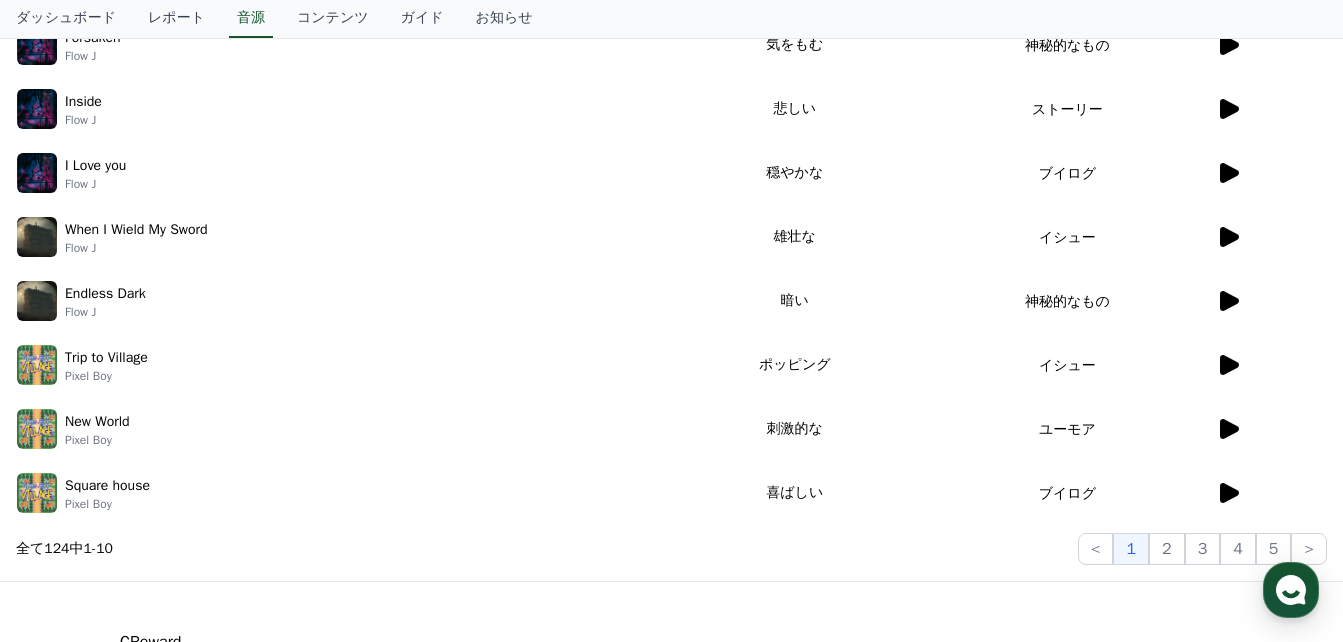 scroll, scrollTop: 600, scrollLeft: 0, axis: vertical 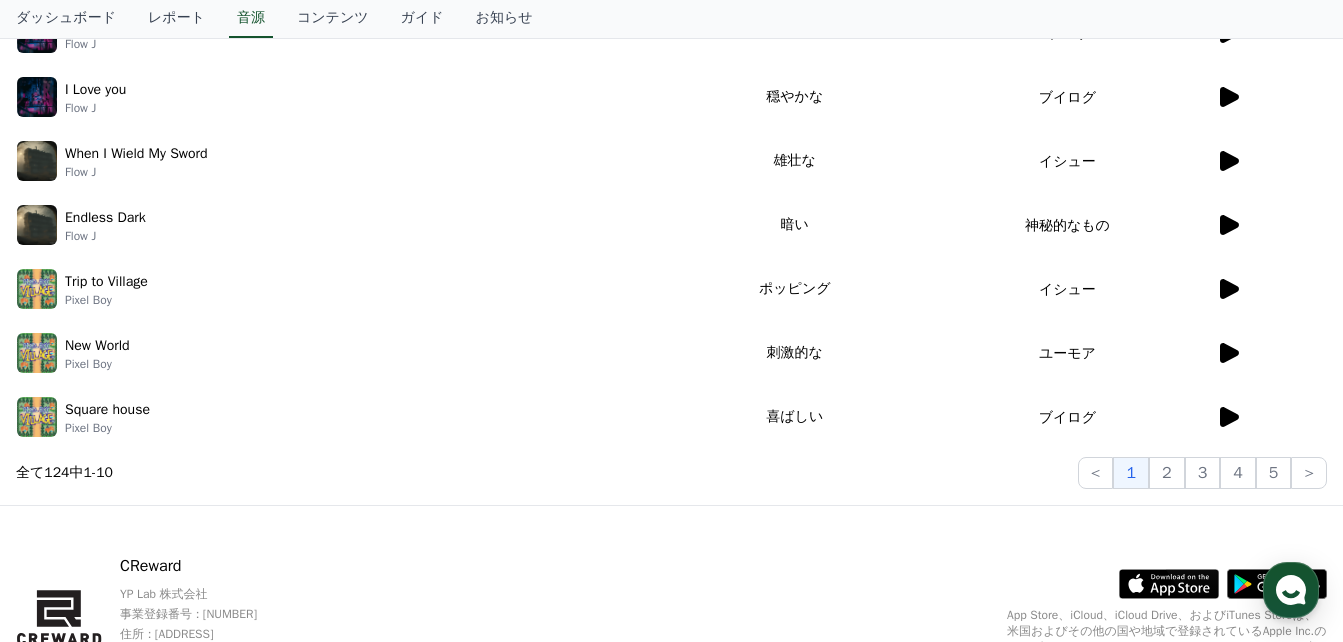 click 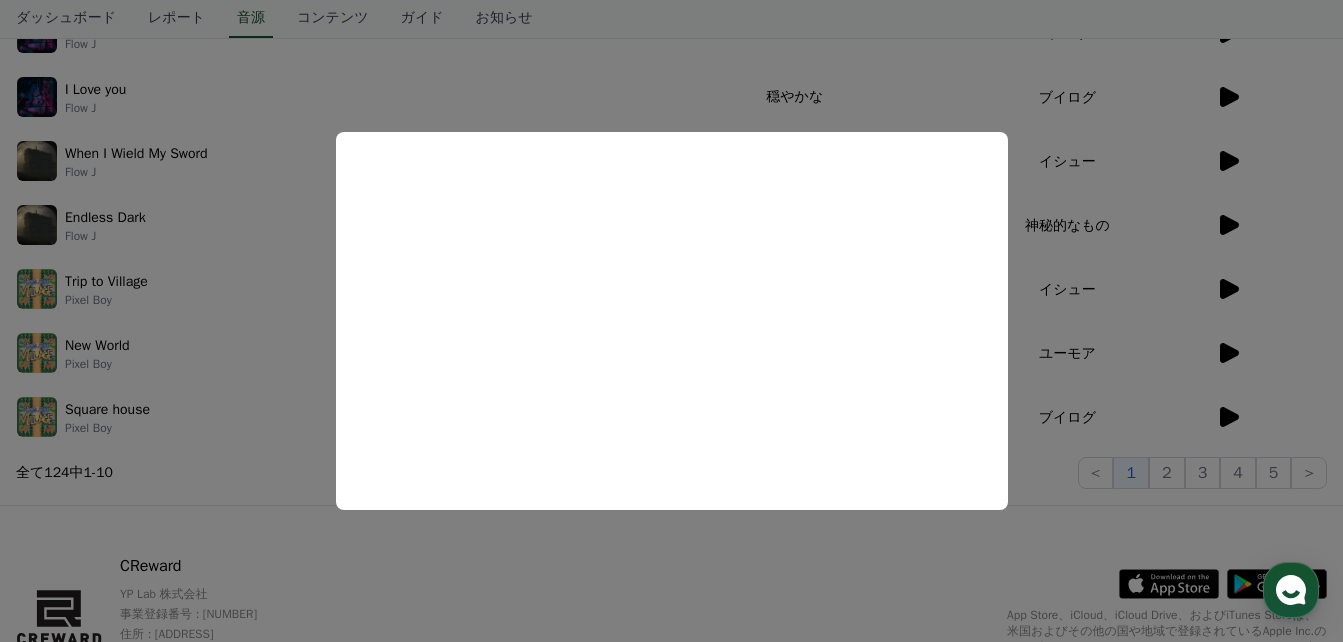 click at bounding box center (671, 321) 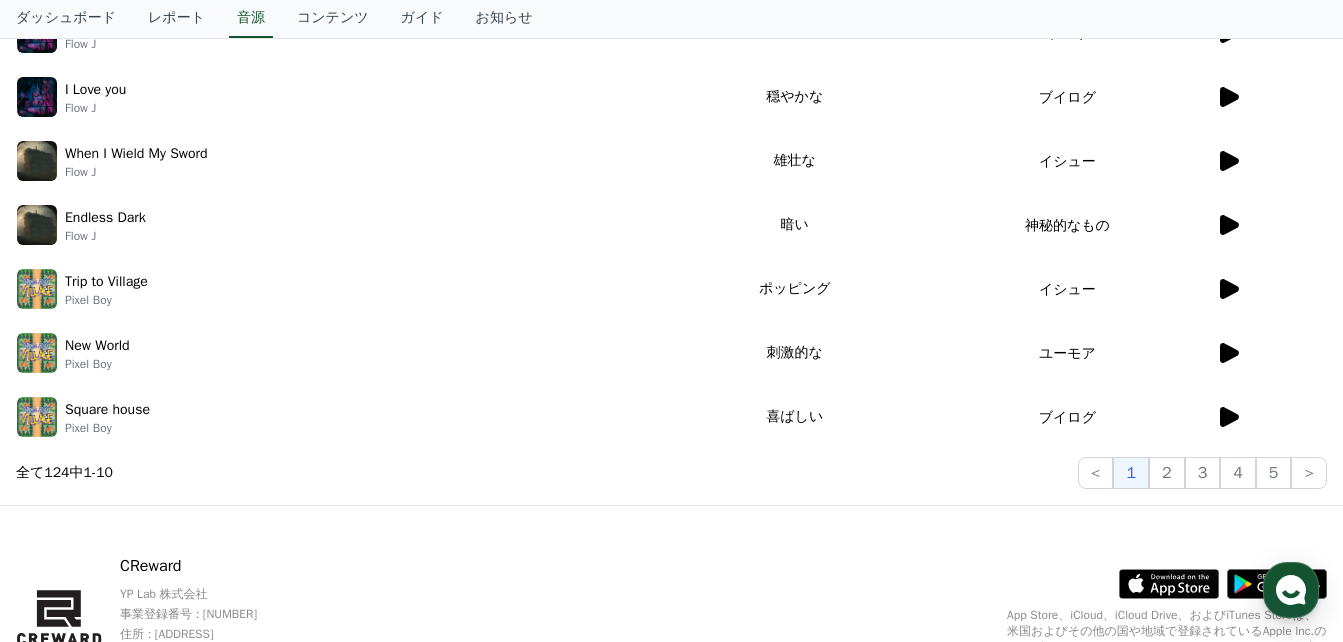 click 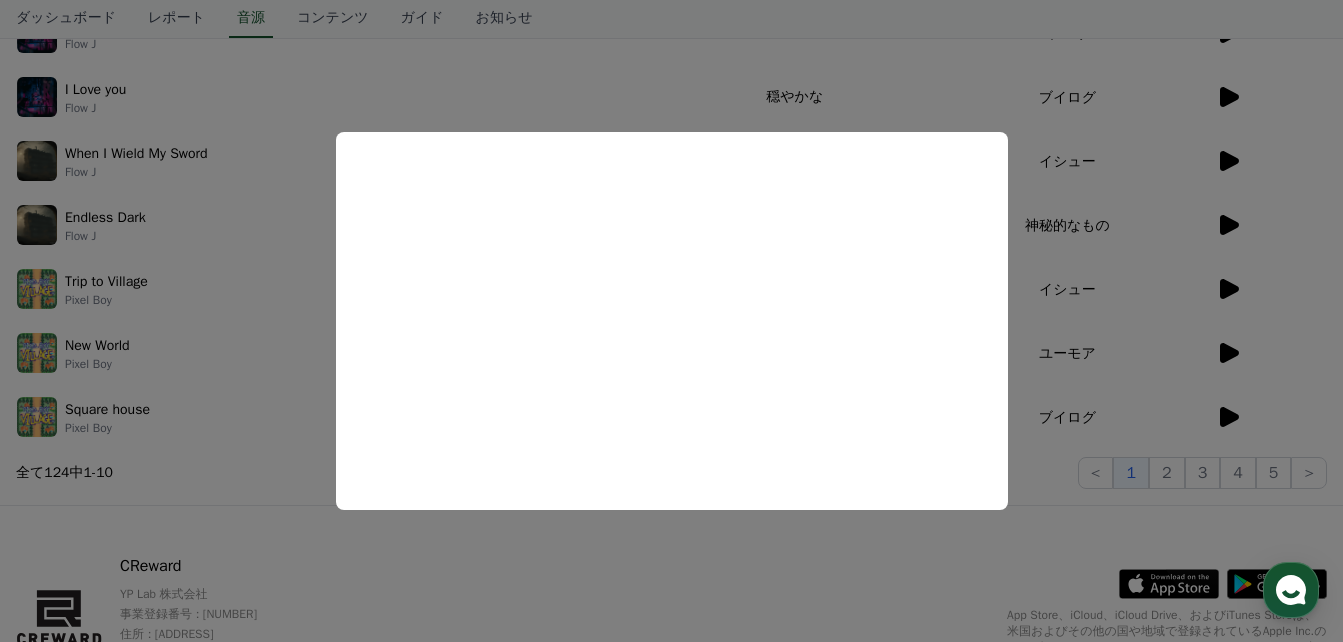 click at bounding box center [671, 321] 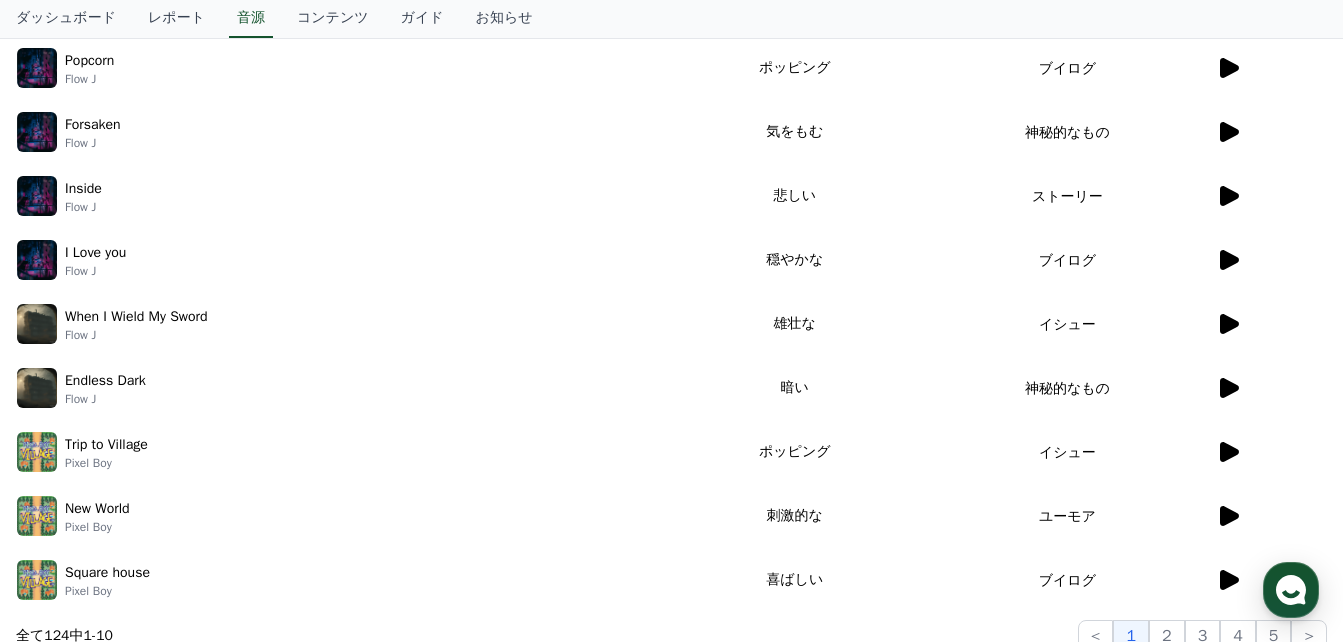 scroll, scrollTop: 200, scrollLeft: 0, axis: vertical 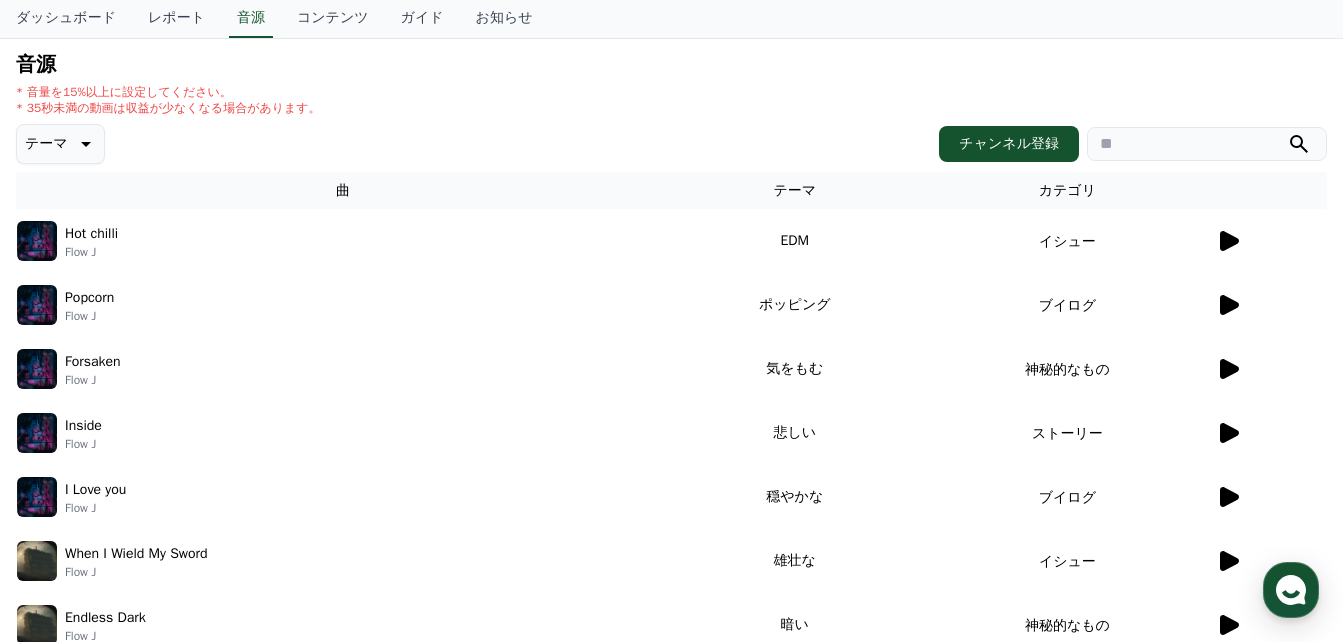 click at bounding box center (37, 241) 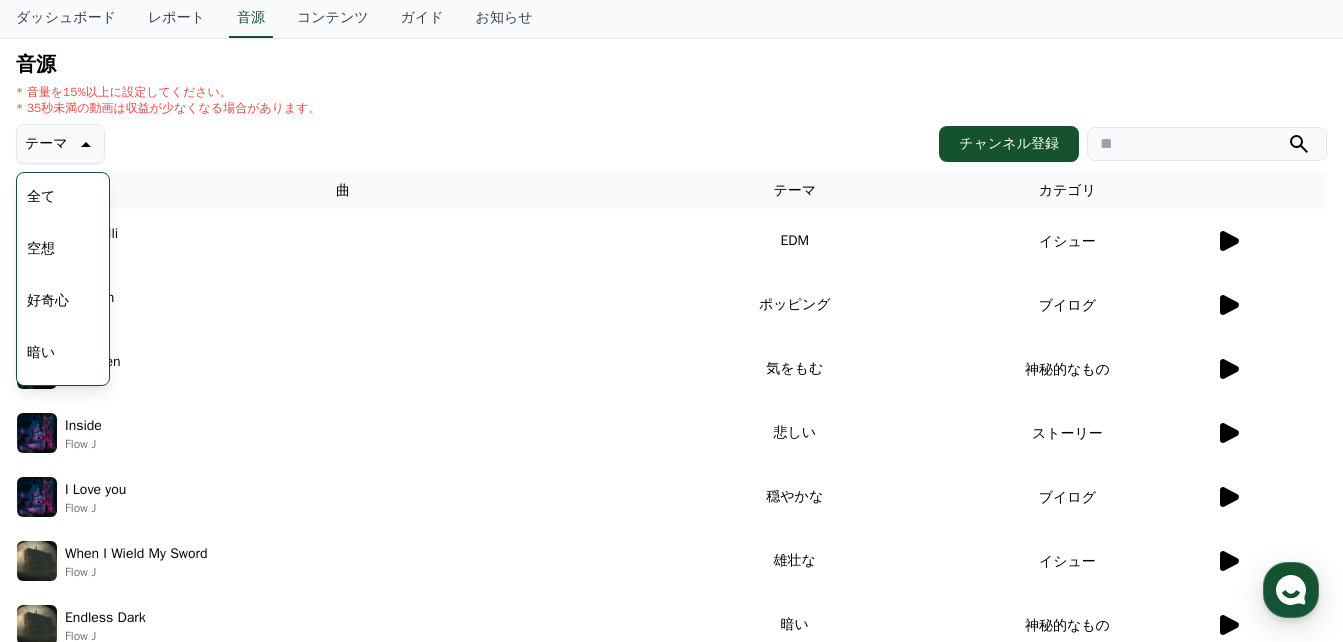 click on "空想" at bounding box center [41, 249] 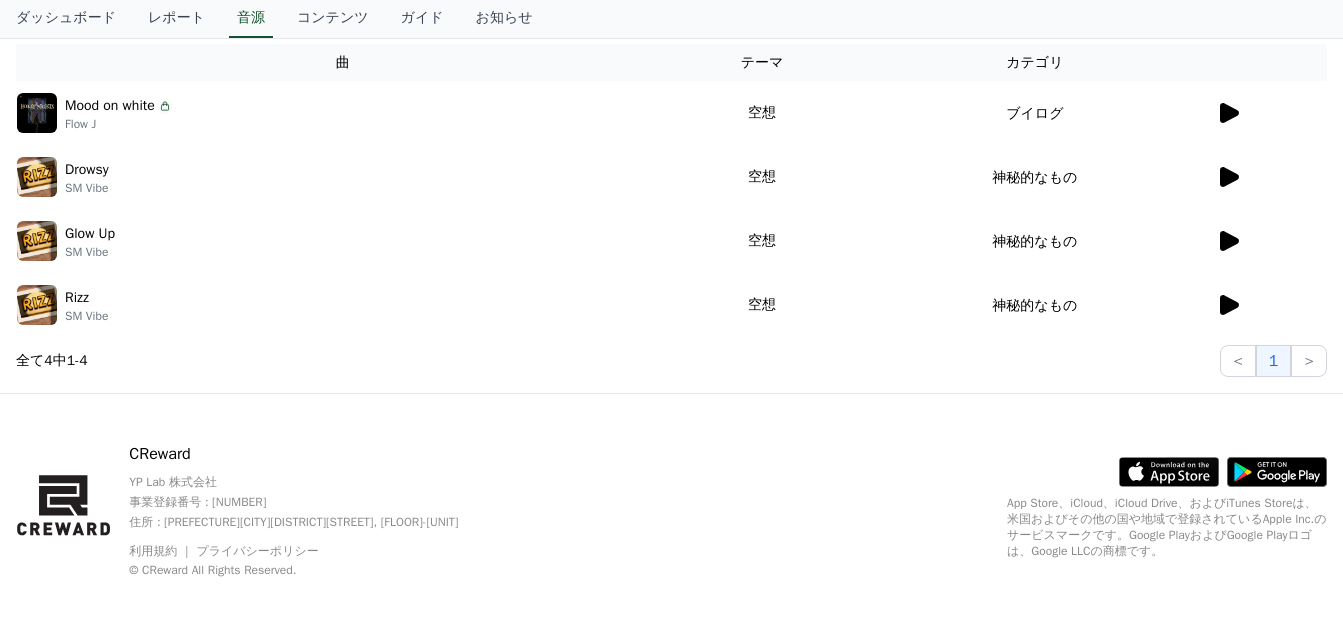 scroll, scrollTop: 0, scrollLeft: 0, axis: both 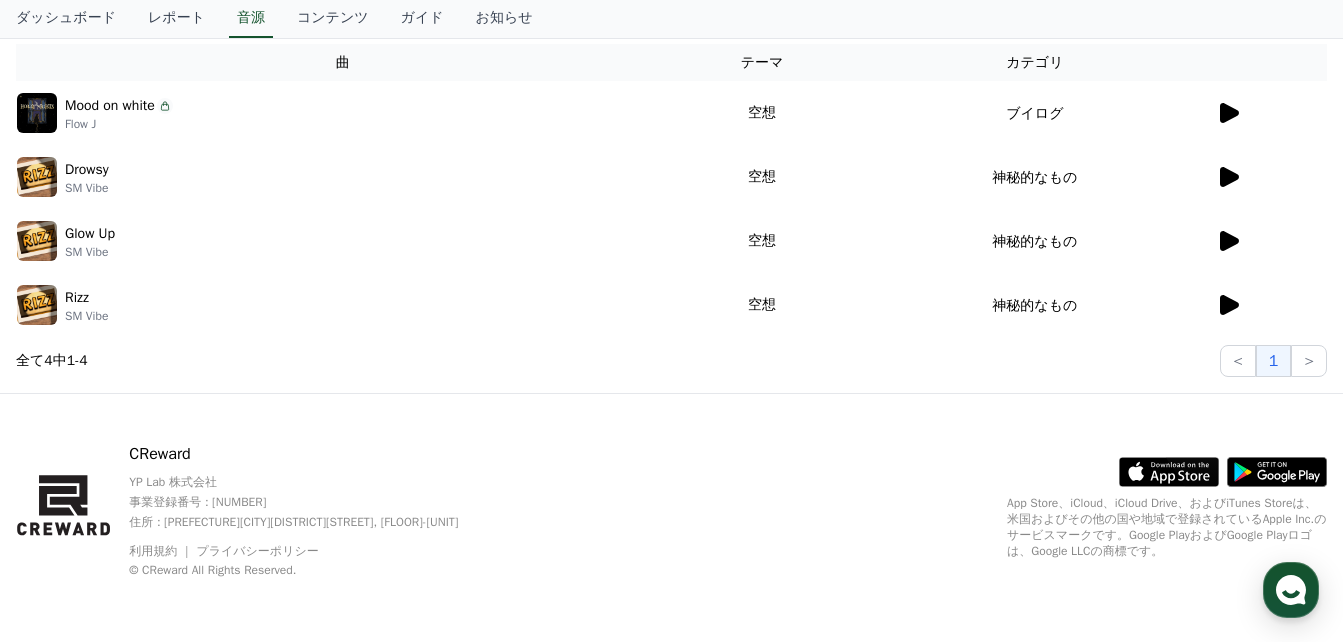 click 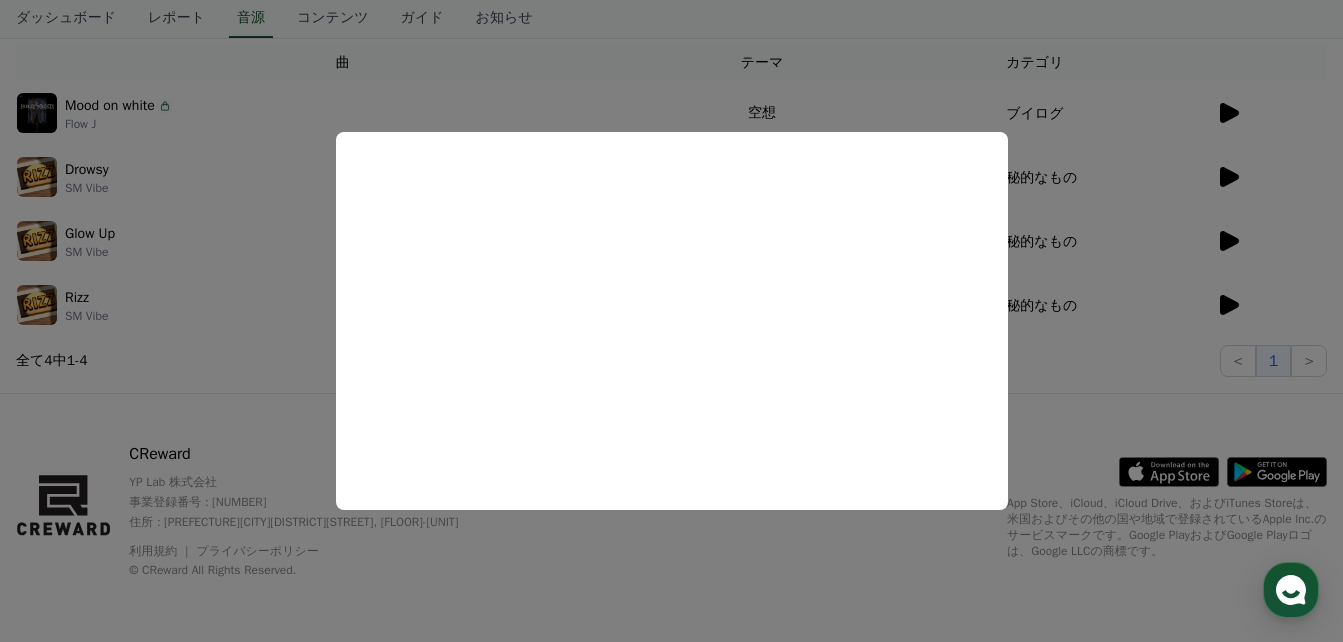 click at bounding box center (671, 321) 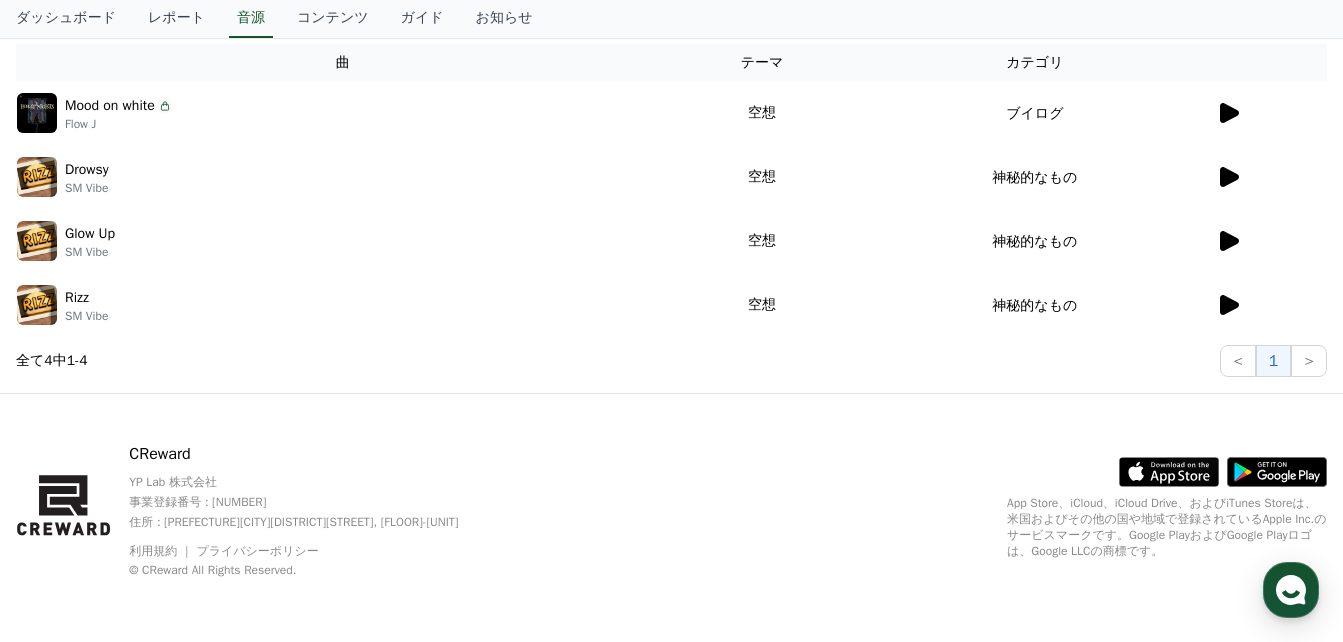 click 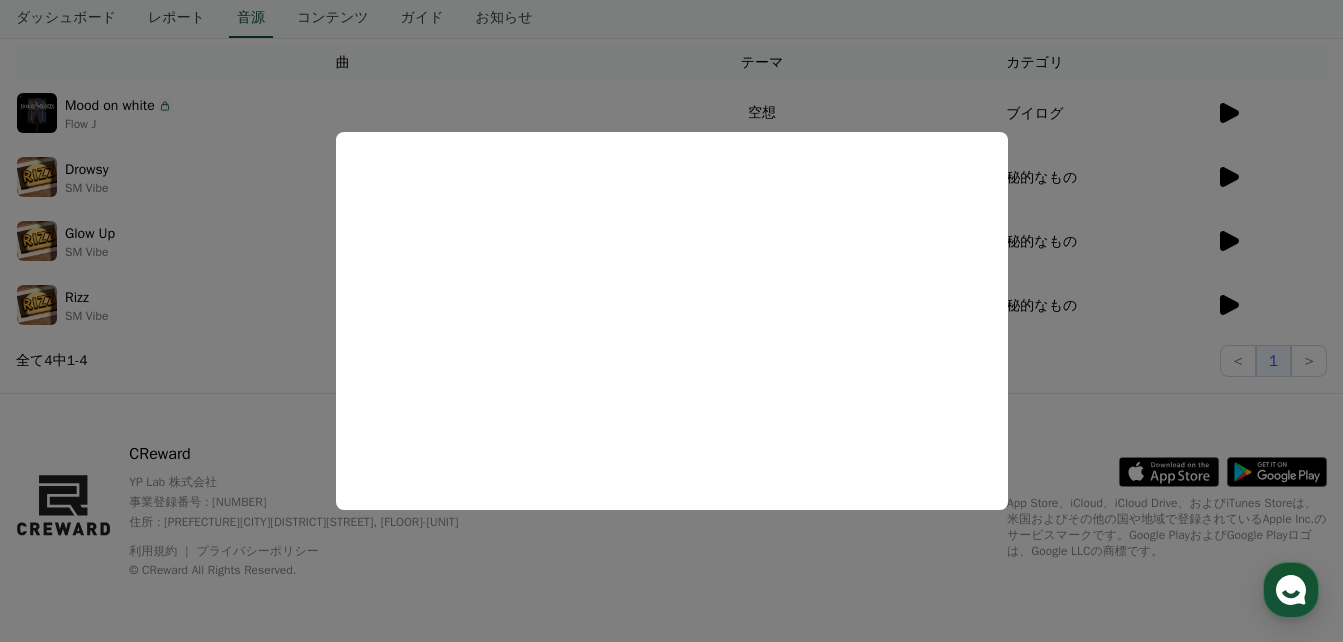 click at bounding box center (671, 321) 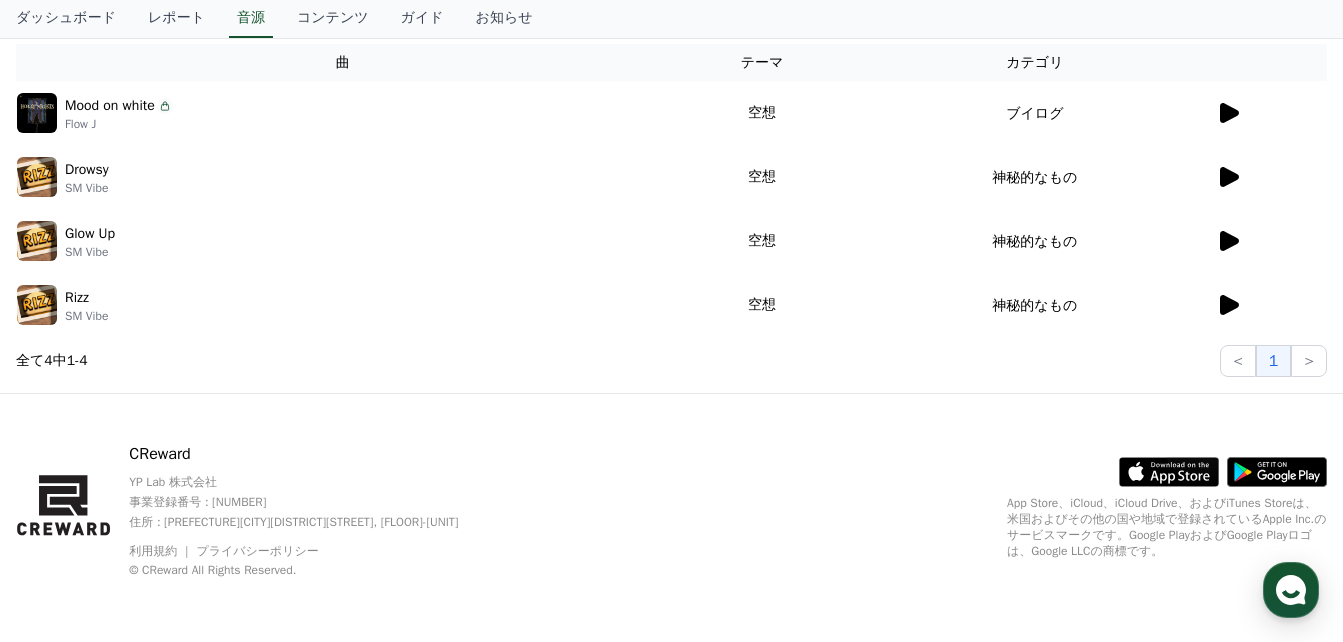 click 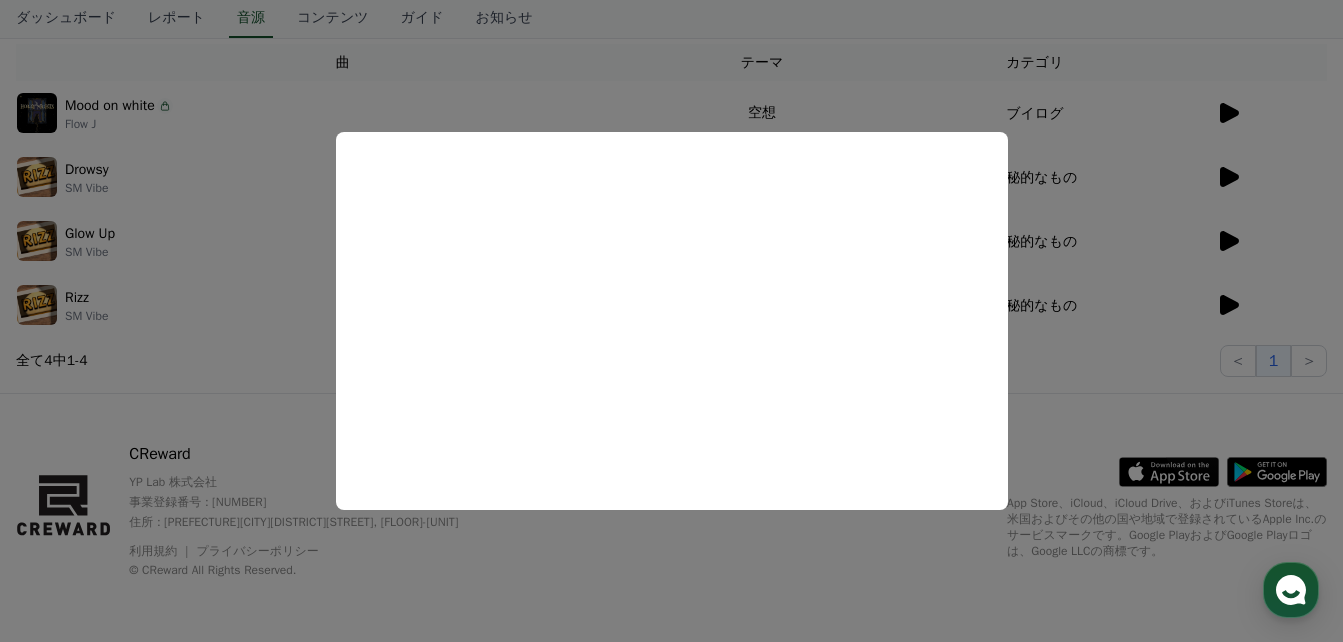 click at bounding box center (671, 321) 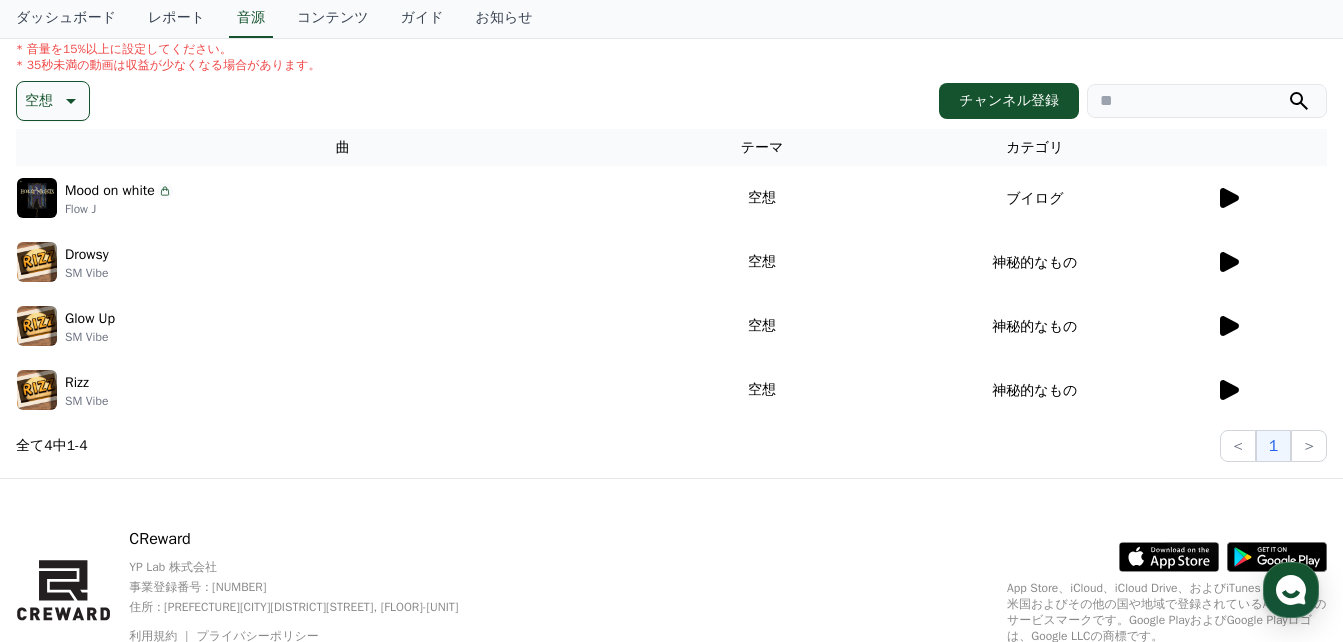 scroll, scrollTop: 128, scrollLeft: 0, axis: vertical 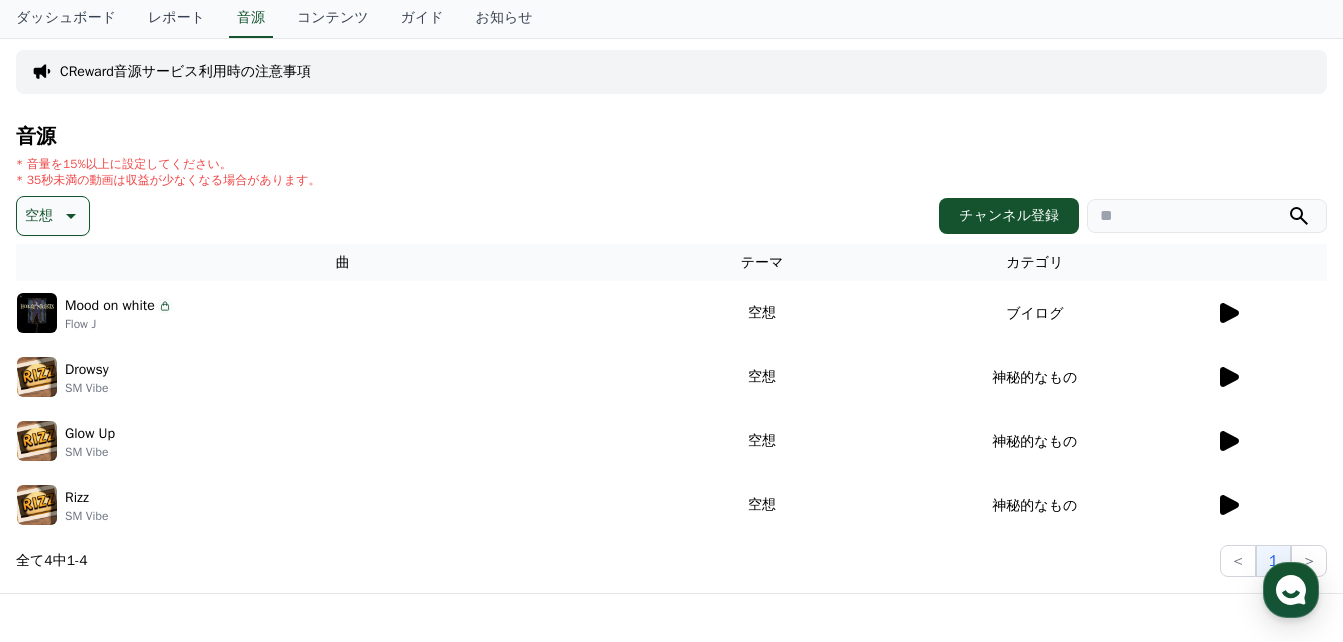 click 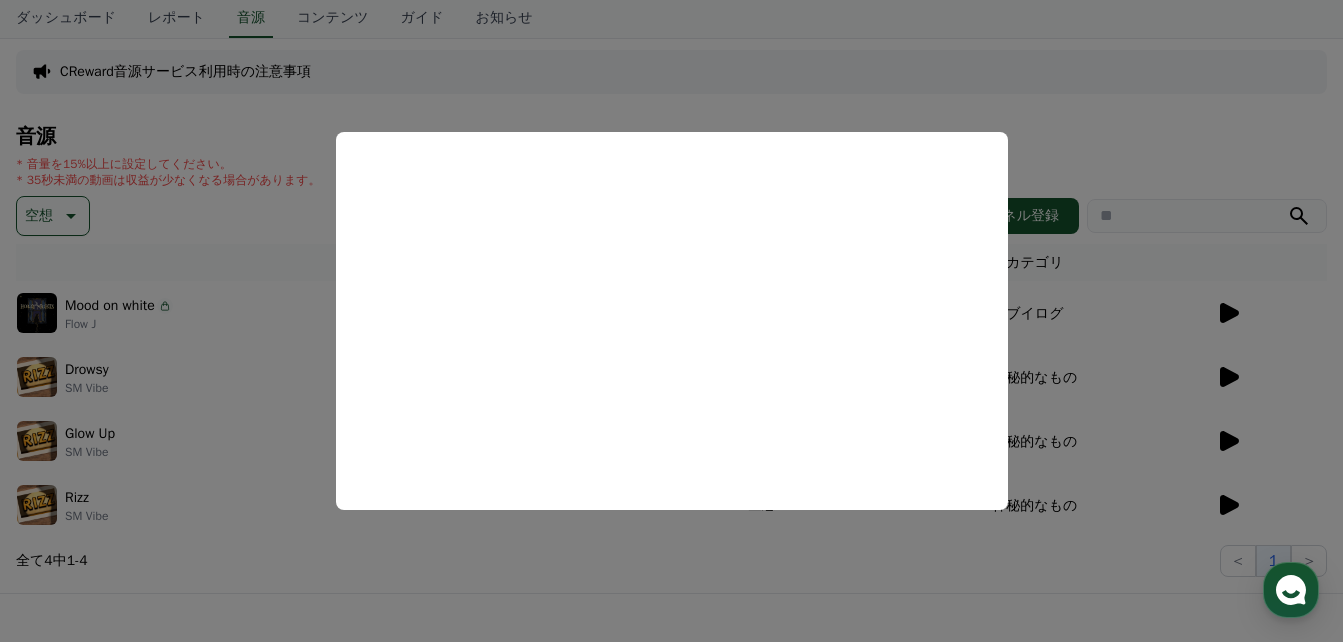 click at bounding box center (671, 321) 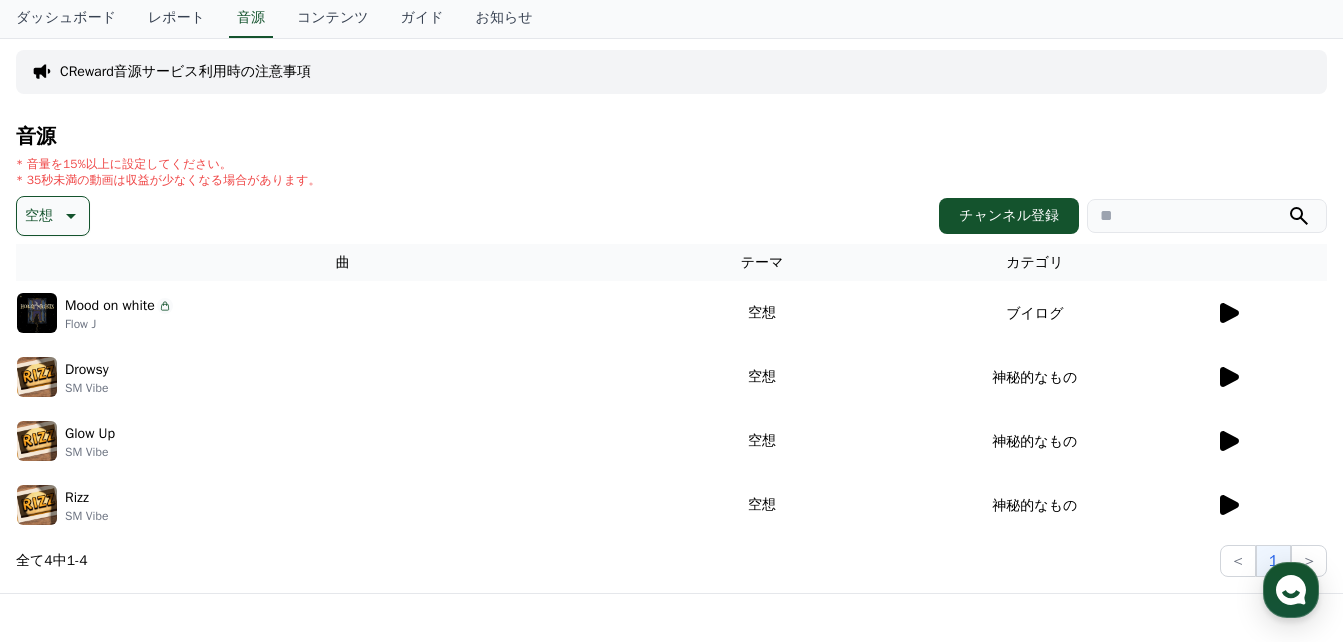 click 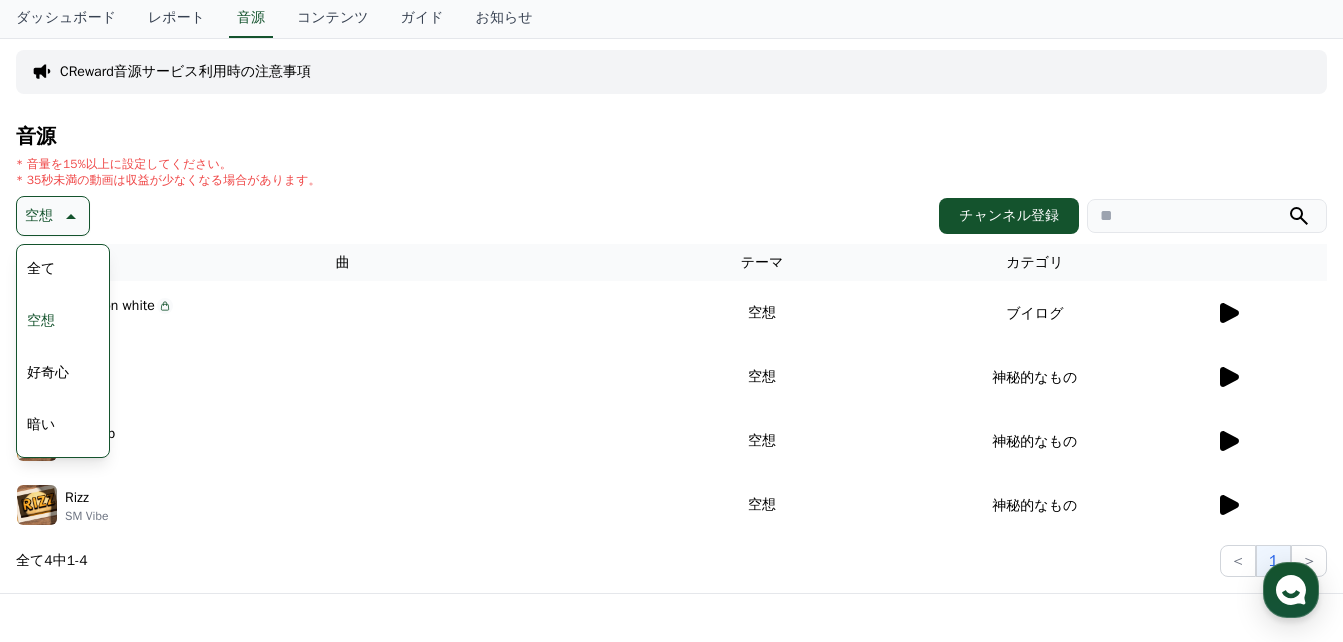 click on "全て 空想 好奇心 暗い 明るい ポッピング 刺激的な 反転 雄壮な 劇的な 喜ばしい 気分 EDM 溝 悲しい 穏やかな 可愛い 感動的な 気をもむ 喜劇的な" at bounding box center (63, 763) 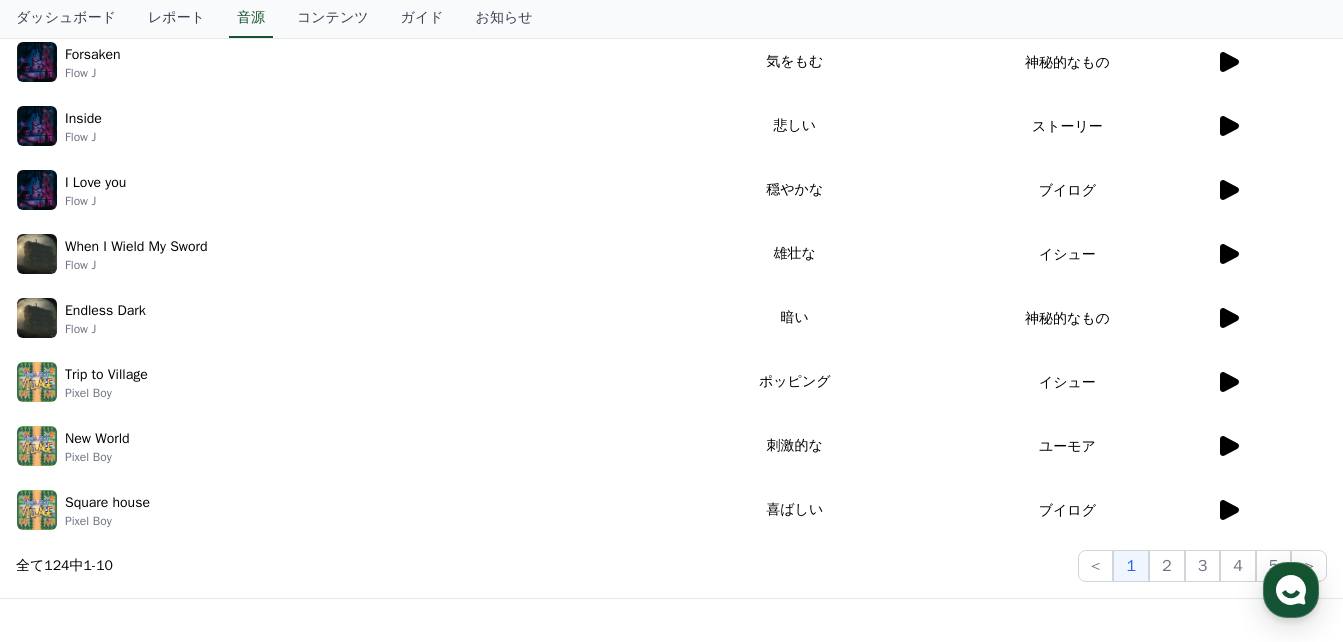 scroll, scrollTop: 212, scrollLeft: 0, axis: vertical 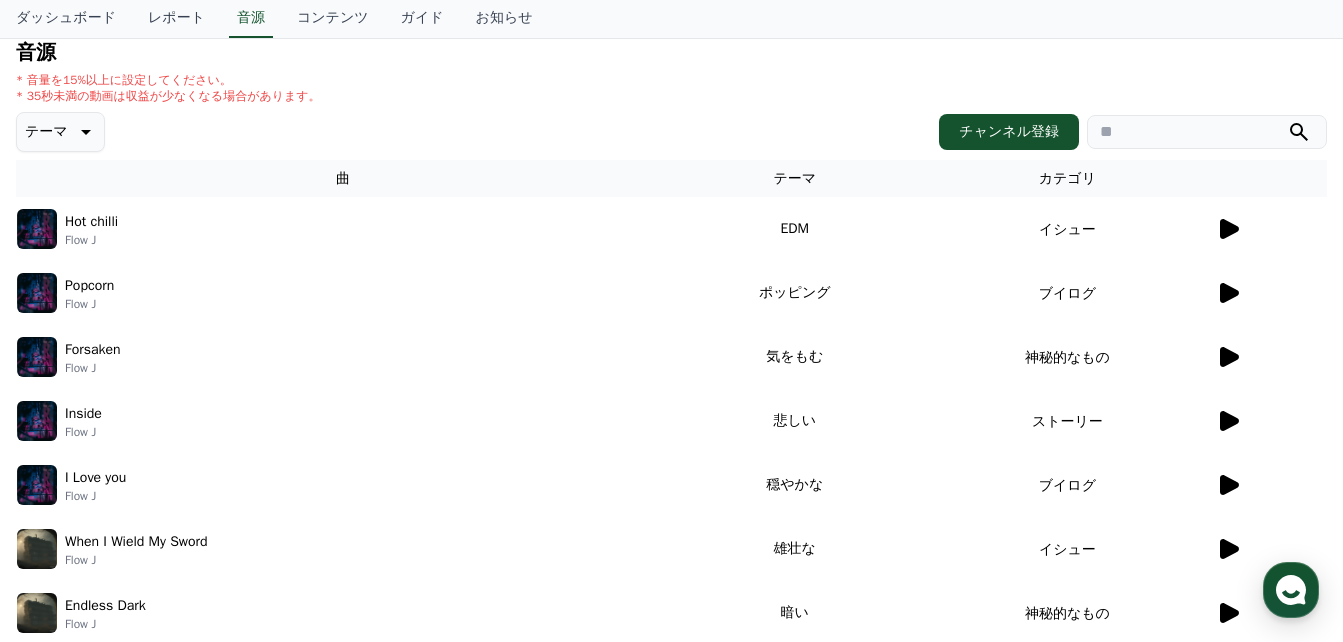 drag, startPoint x: 39, startPoint y: 236, endPoint x: 17, endPoint y: 217, distance: 29.068884 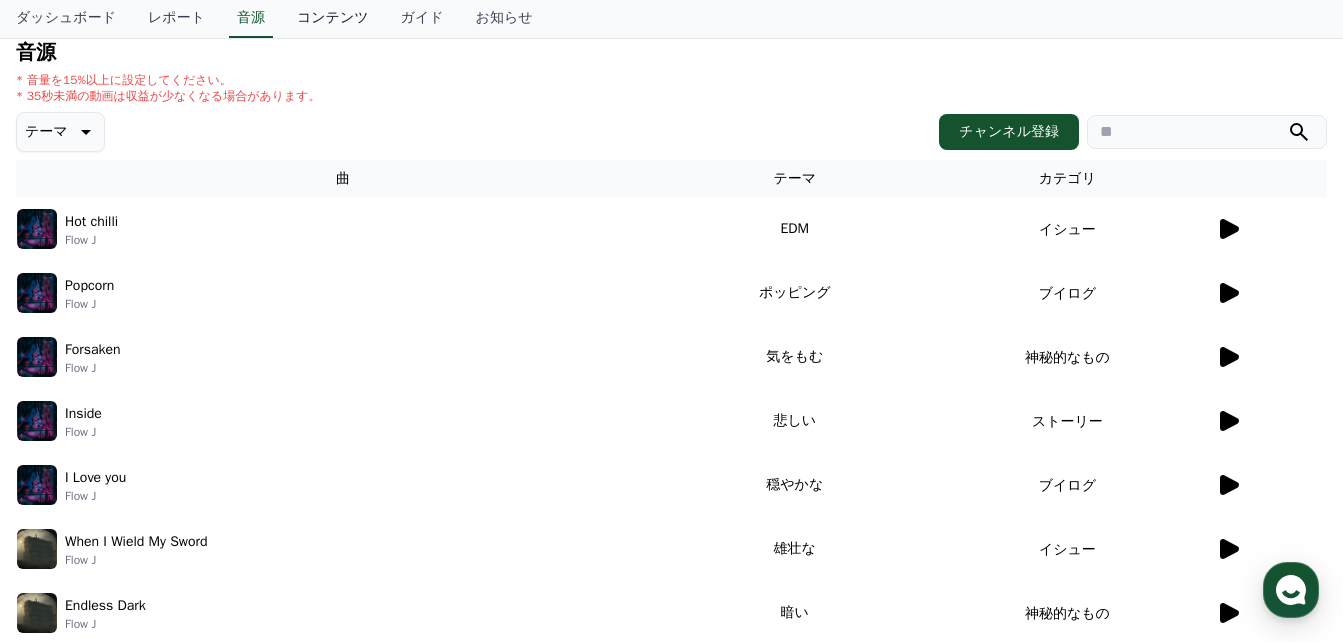 click on "コンテンツ" at bounding box center (333, 19) 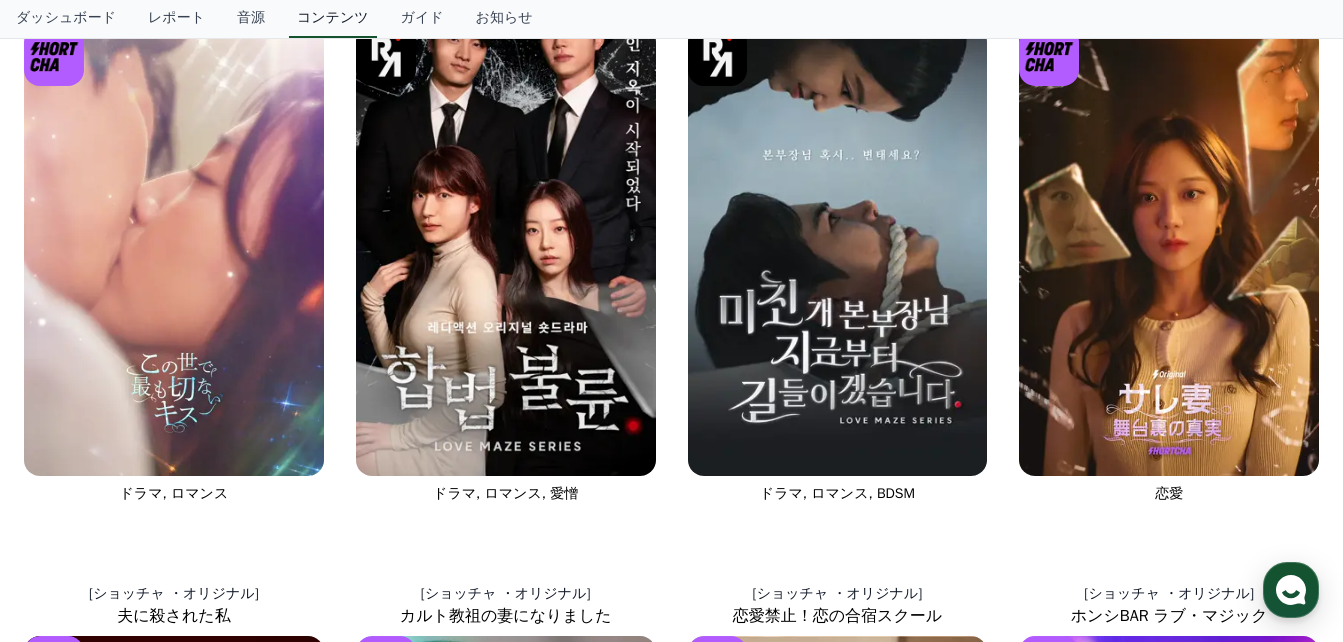scroll, scrollTop: 0, scrollLeft: 0, axis: both 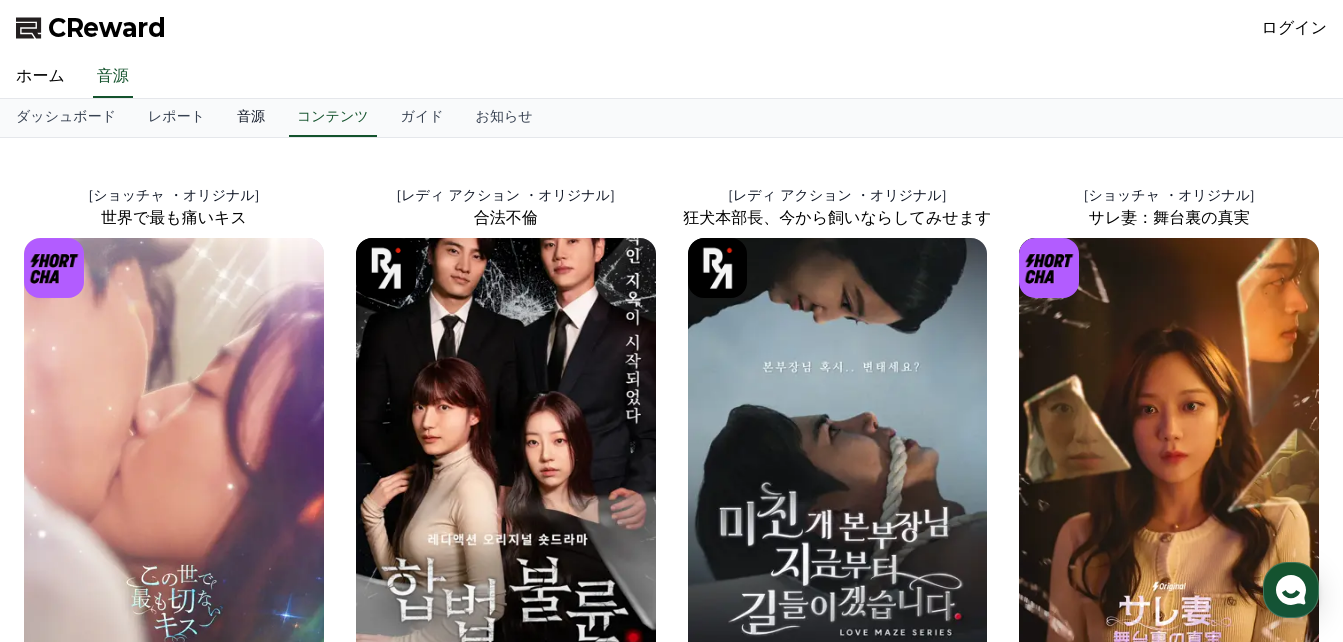 click on "音源" at bounding box center [251, 118] 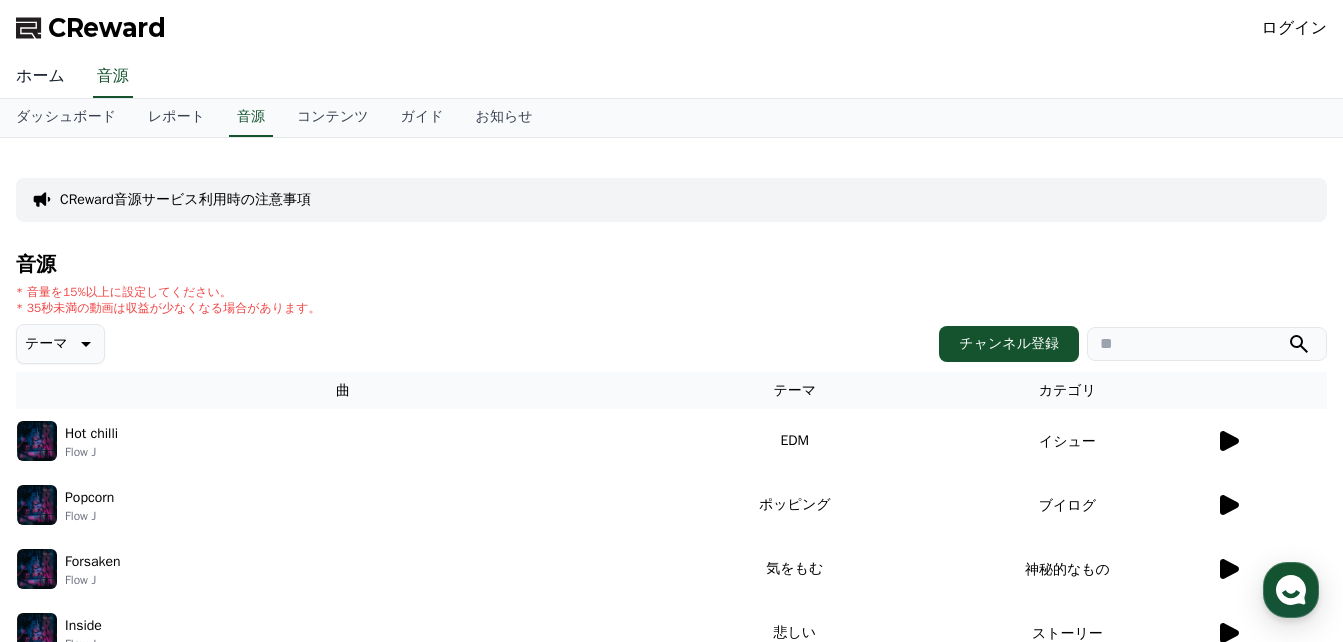 click on "ホーム" at bounding box center (40, 77) 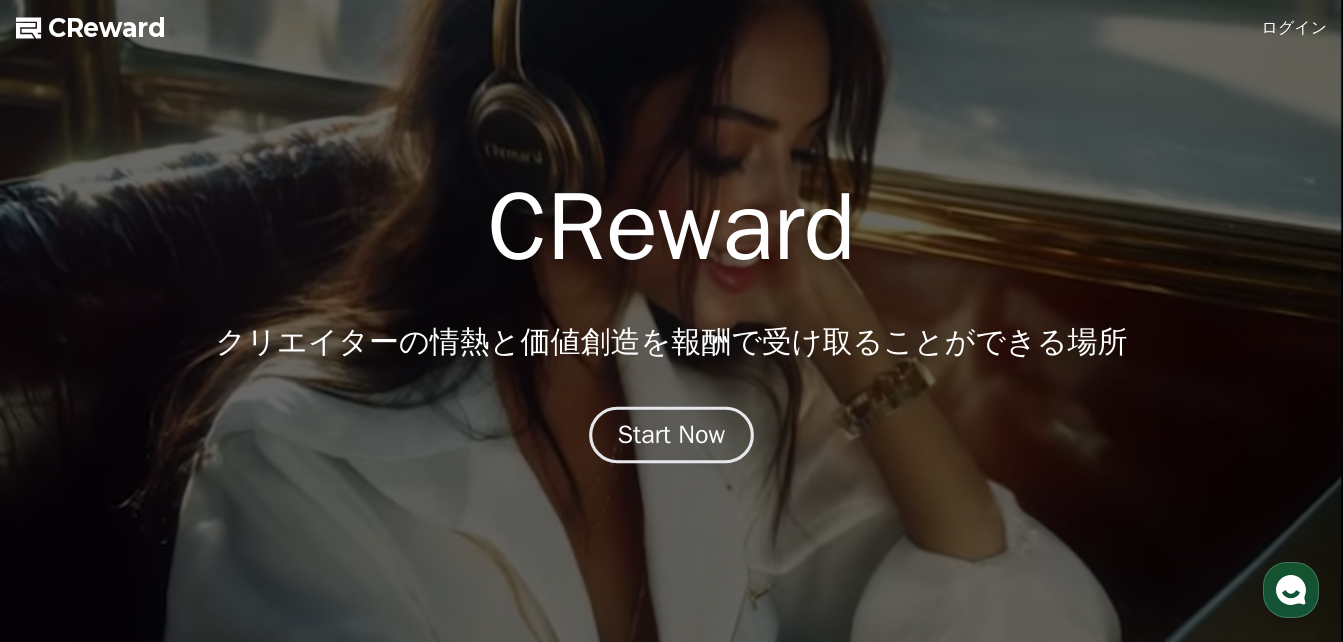 click on "Start Now" at bounding box center [672, 435] 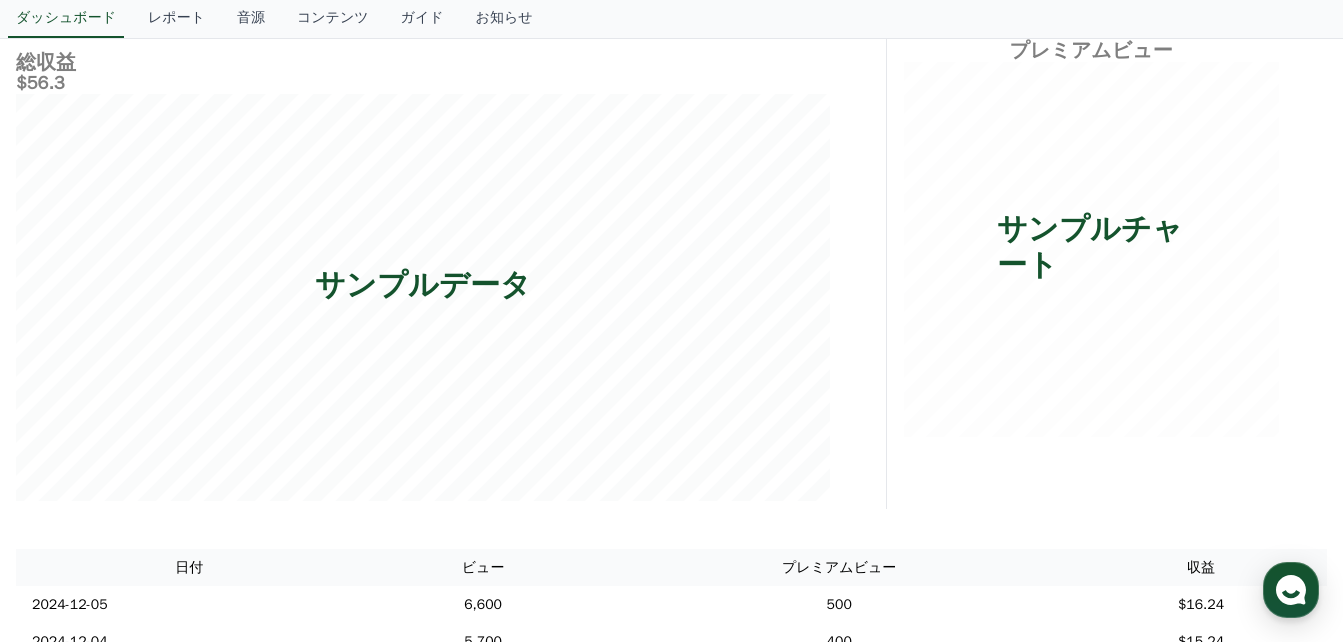scroll, scrollTop: 0, scrollLeft: 0, axis: both 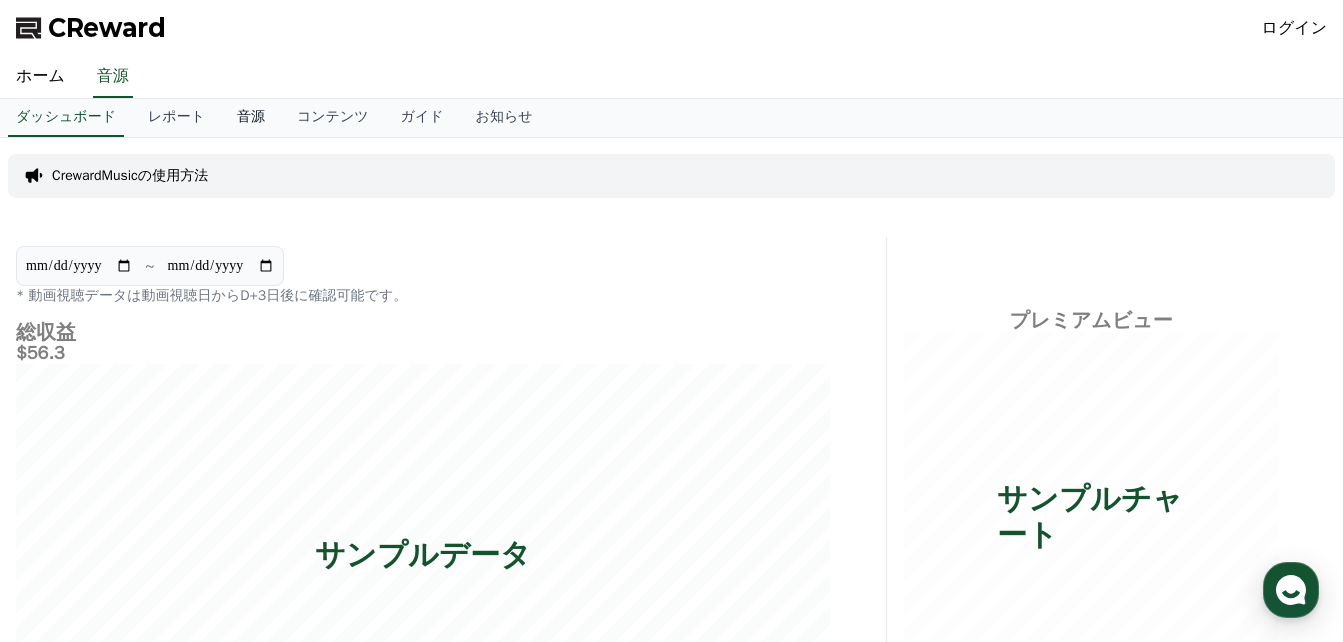 click on "音源" at bounding box center [251, 118] 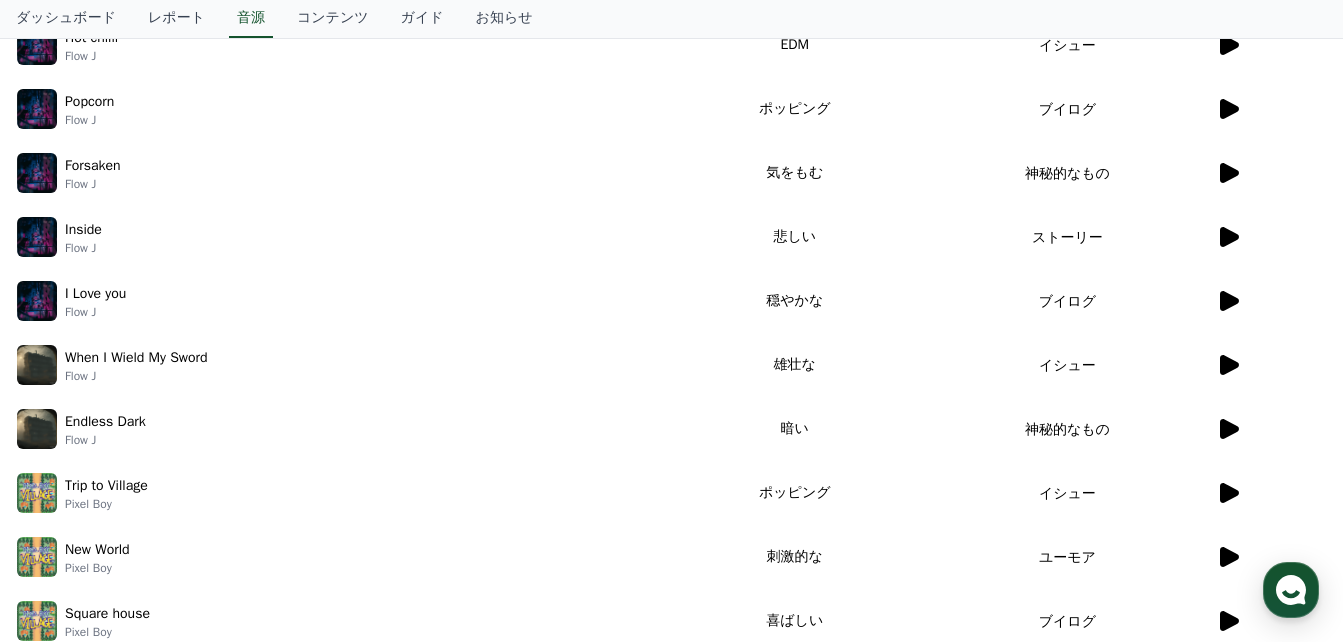 scroll, scrollTop: 400, scrollLeft: 0, axis: vertical 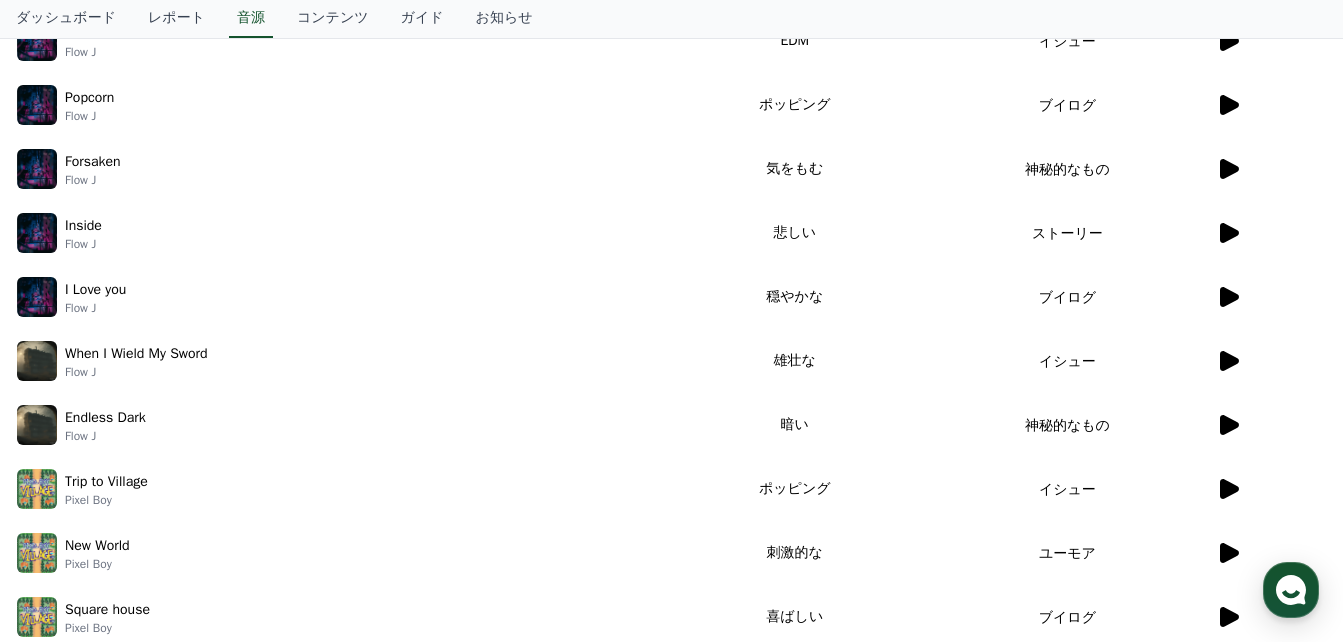 click at bounding box center [1271, 297] 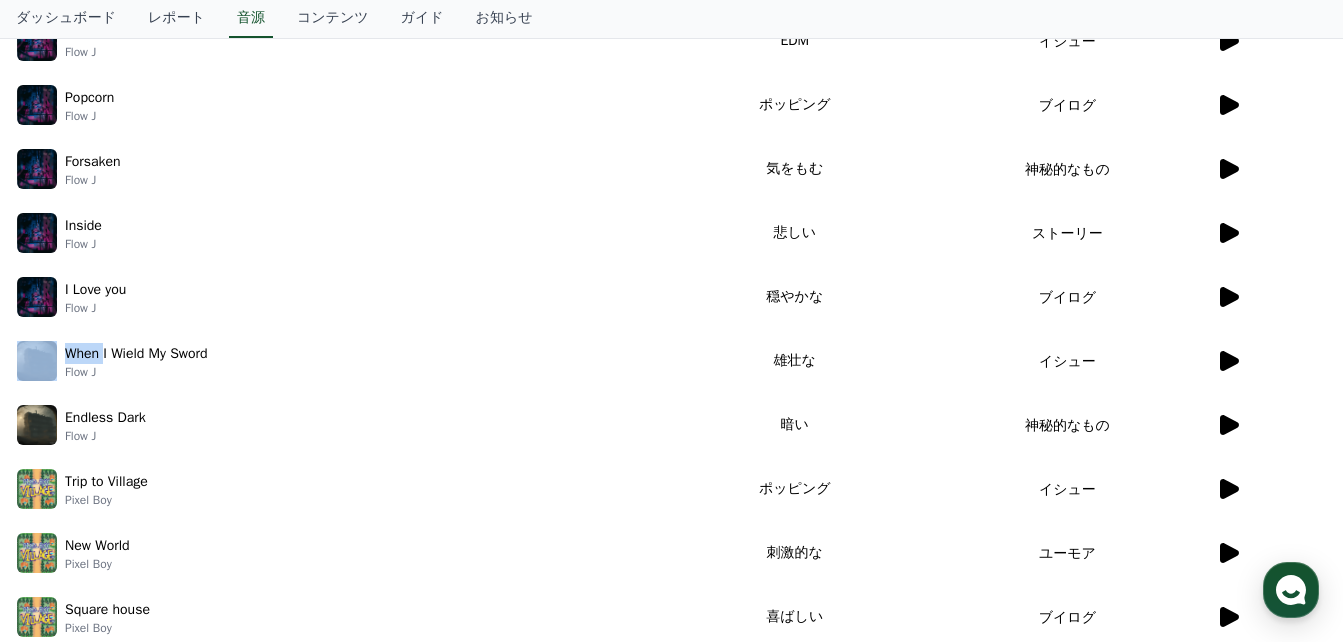 click at bounding box center (1271, 297) 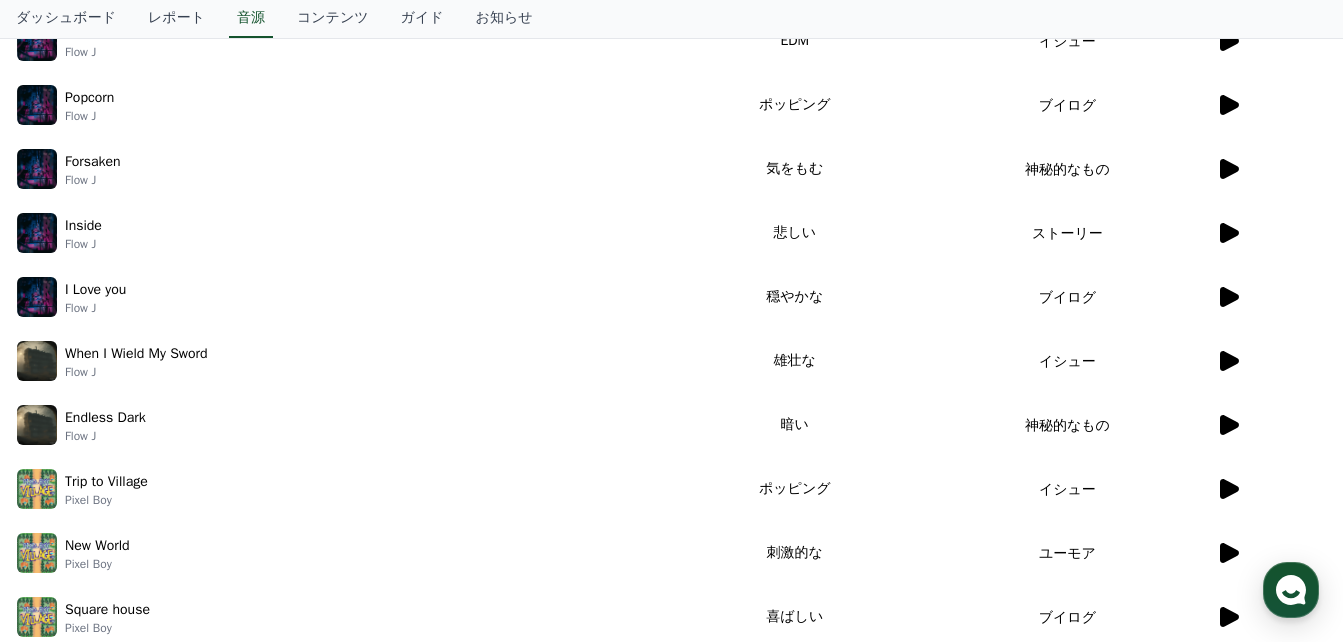 click on "穏やかな" at bounding box center (795, 297) 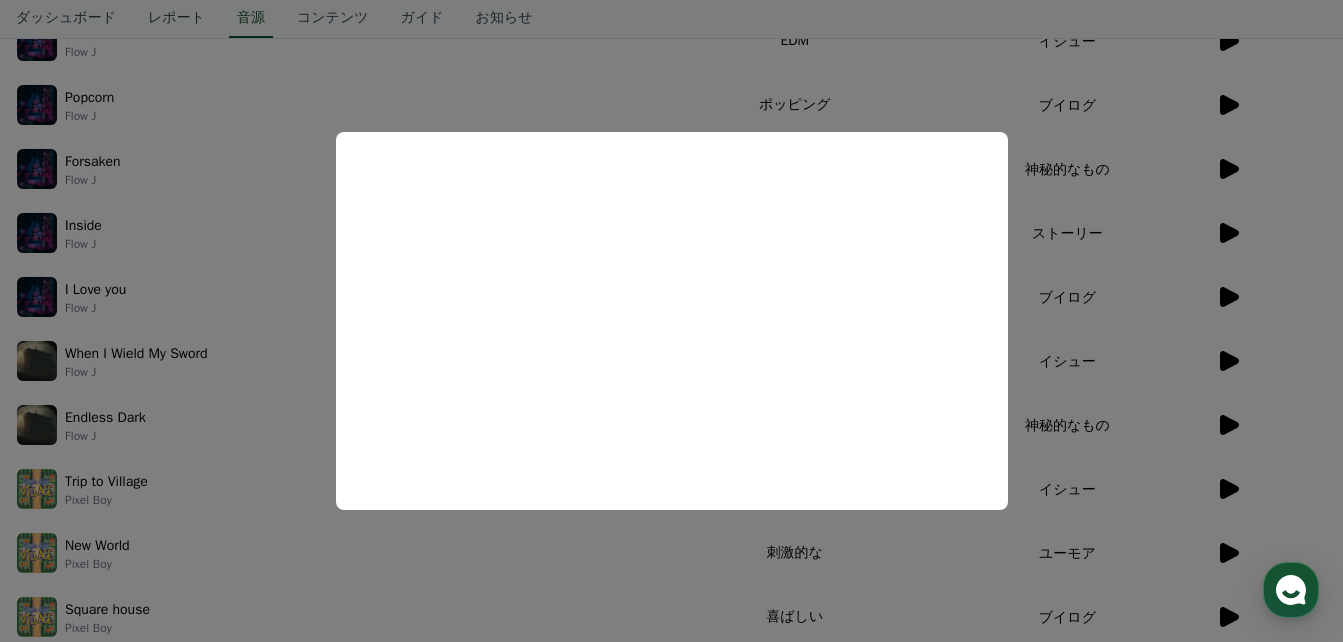 click at bounding box center [671, 321] 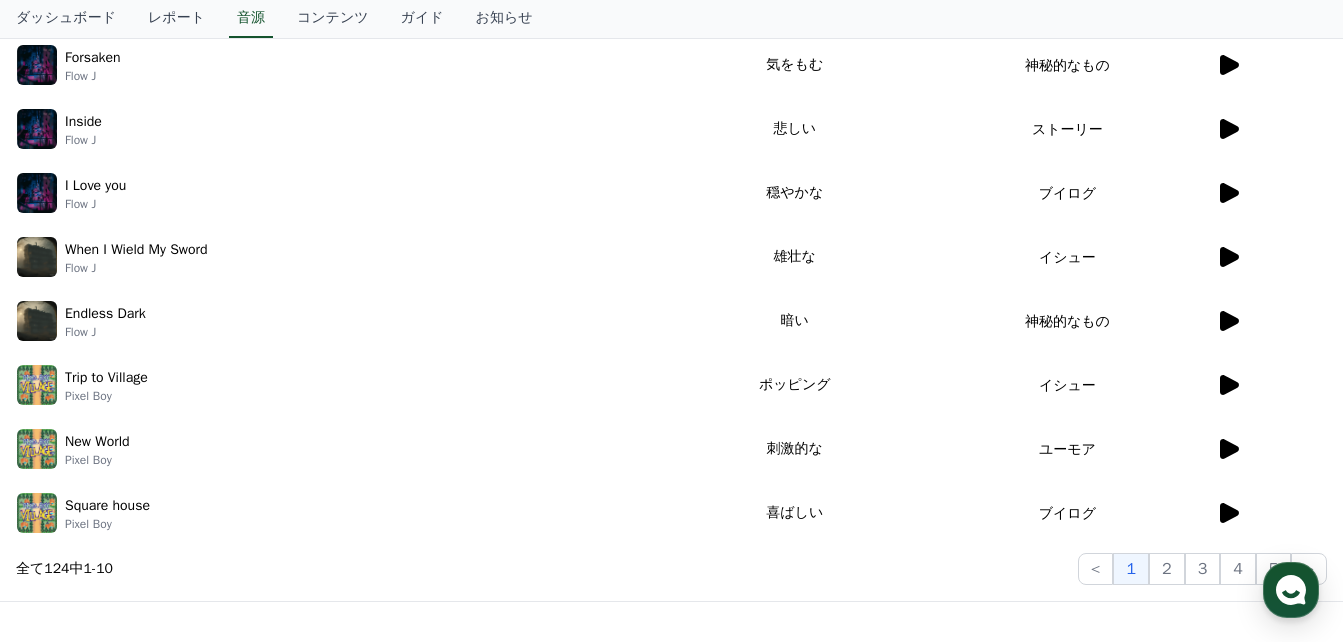 scroll, scrollTop: 712, scrollLeft: 0, axis: vertical 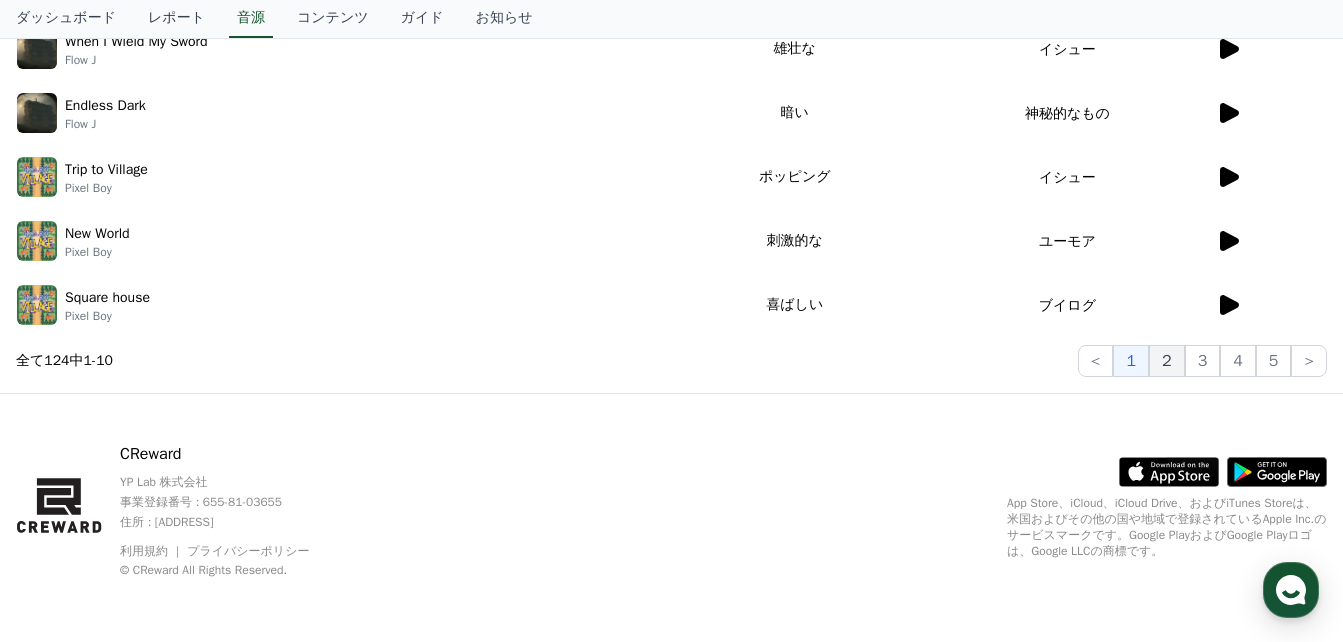 click on "2" 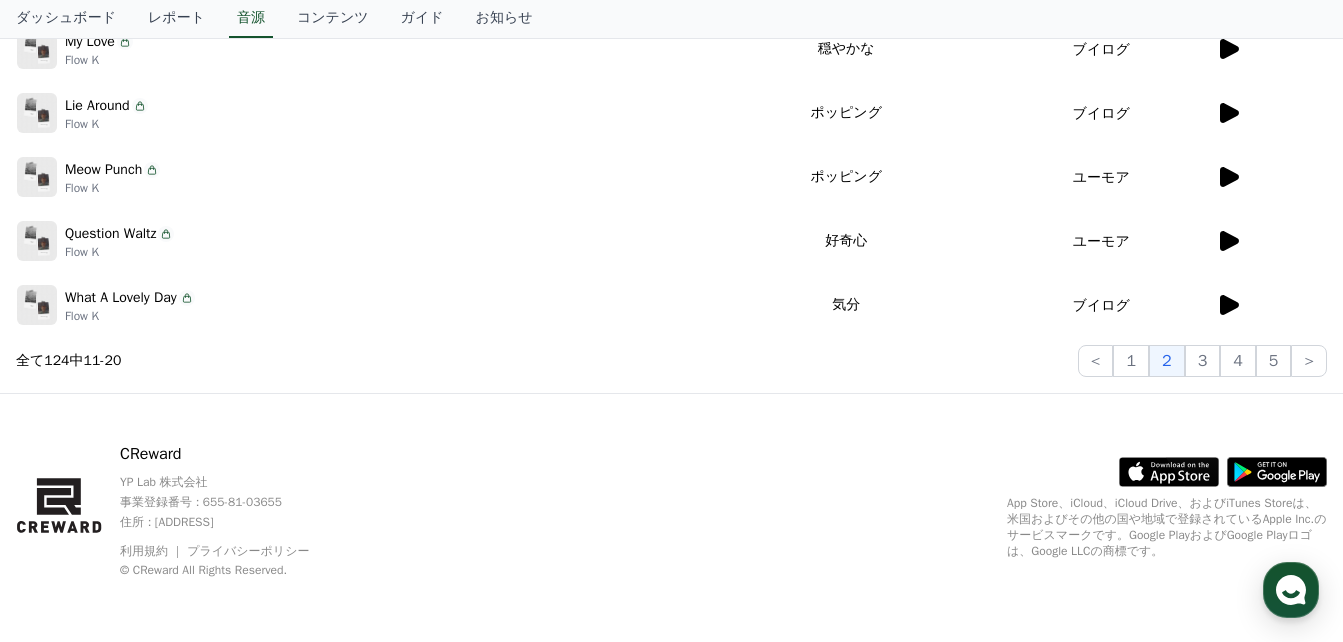 click 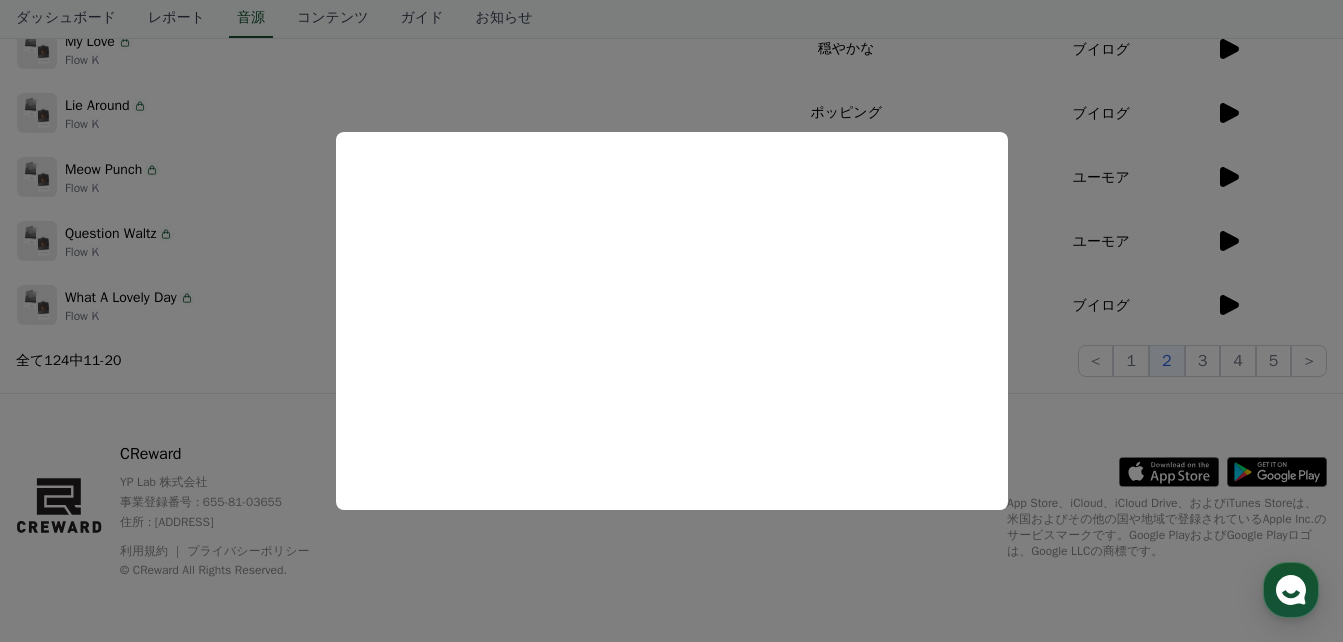 click at bounding box center (671, 321) 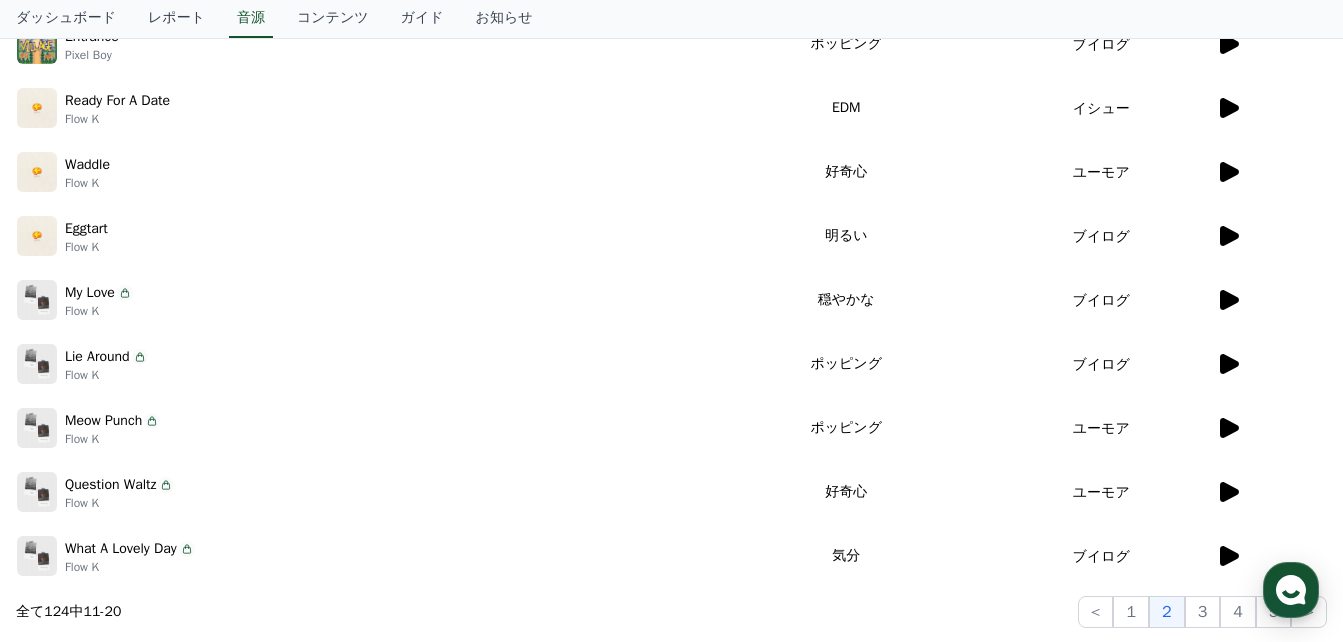 scroll, scrollTop: 412, scrollLeft: 0, axis: vertical 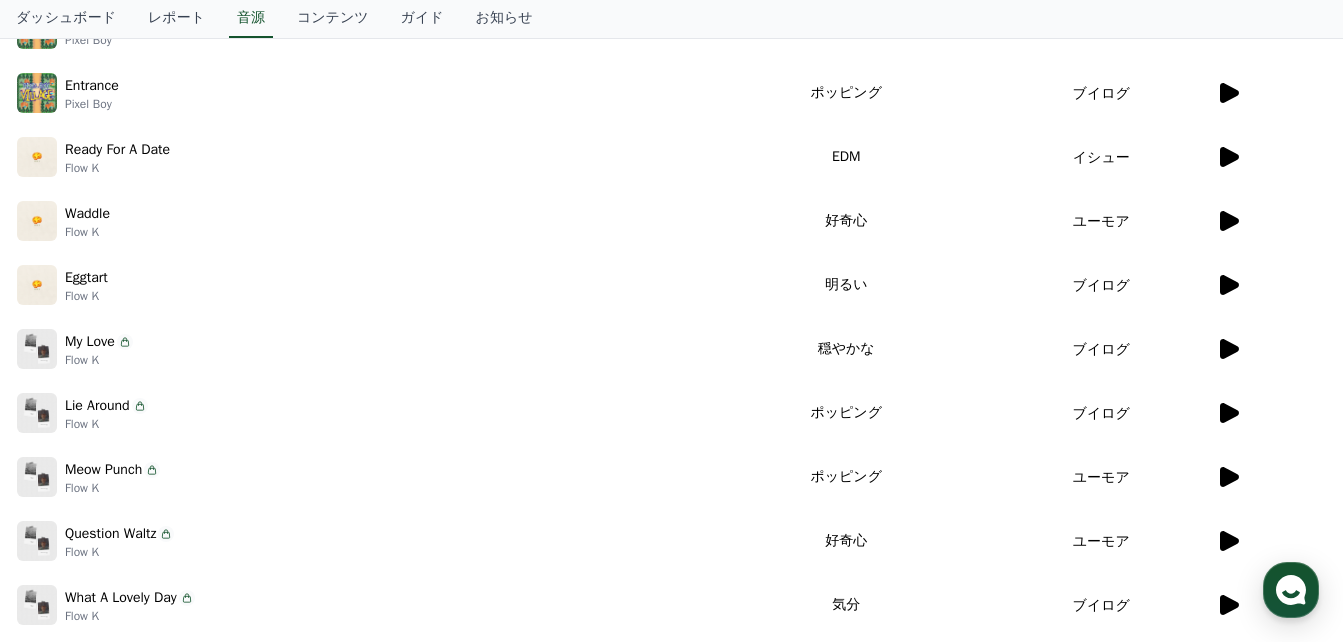 click 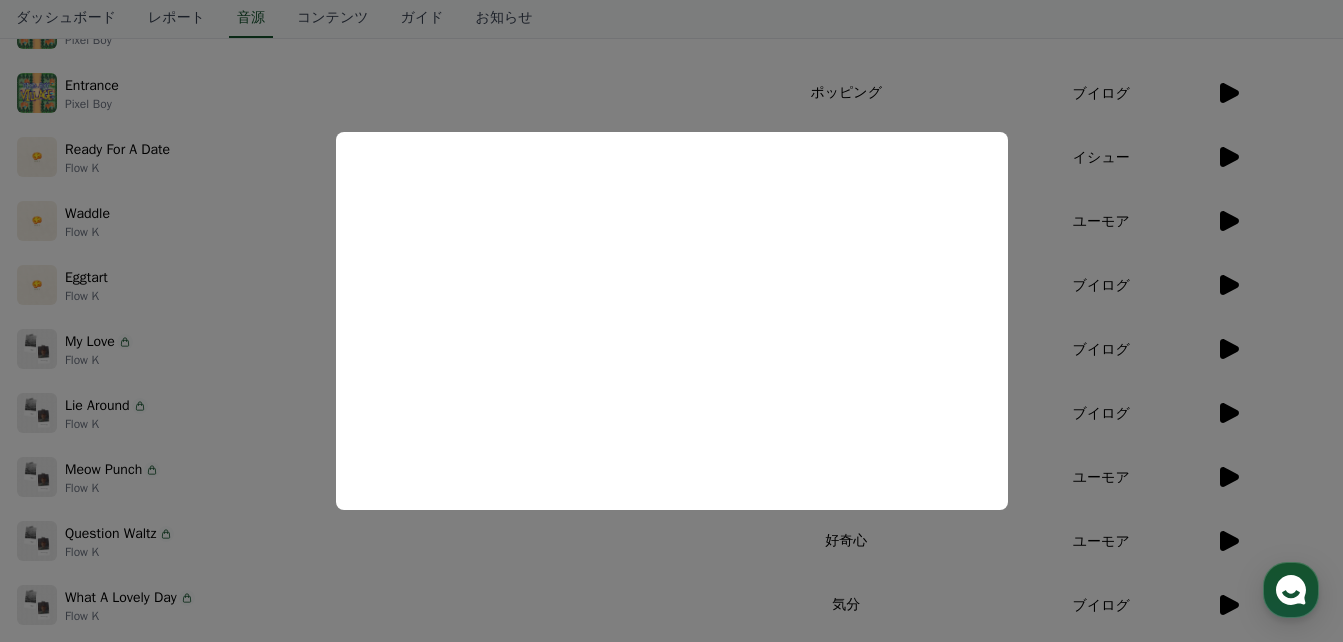 click at bounding box center [671, 321] 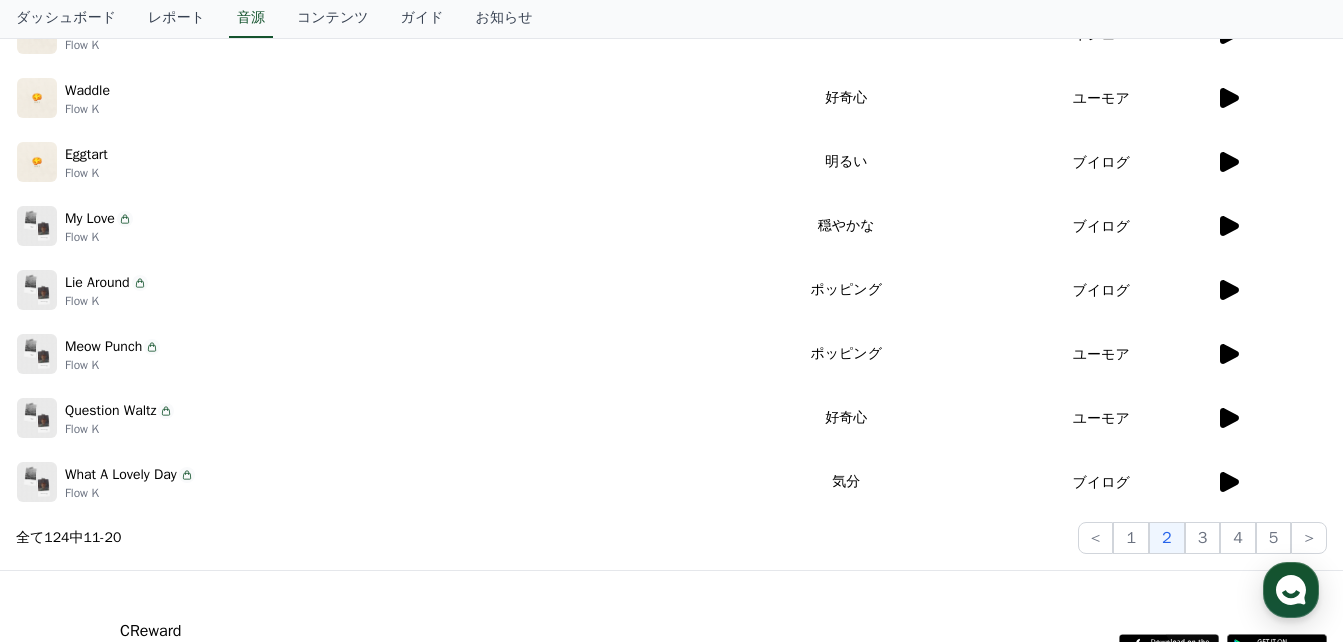 scroll, scrollTop: 712, scrollLeft: 0, axis: vertical 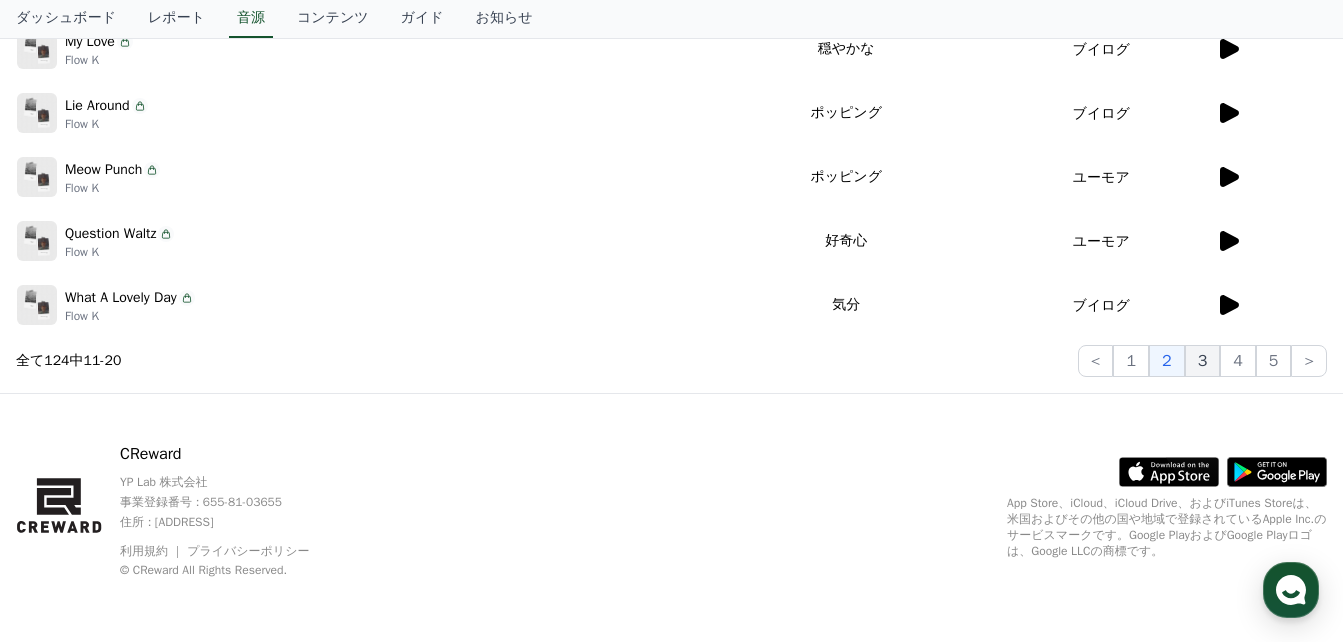click on "3" 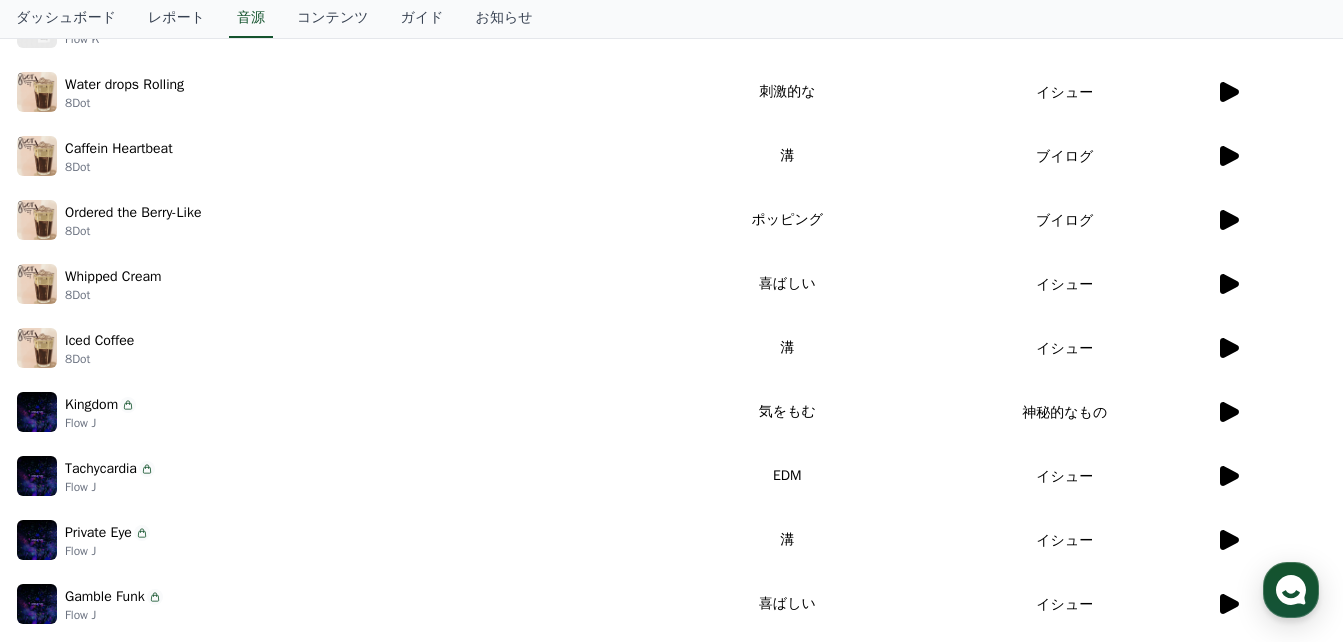 scroll, scrollTop: 412, scrollLeft: 0, axis: vertical 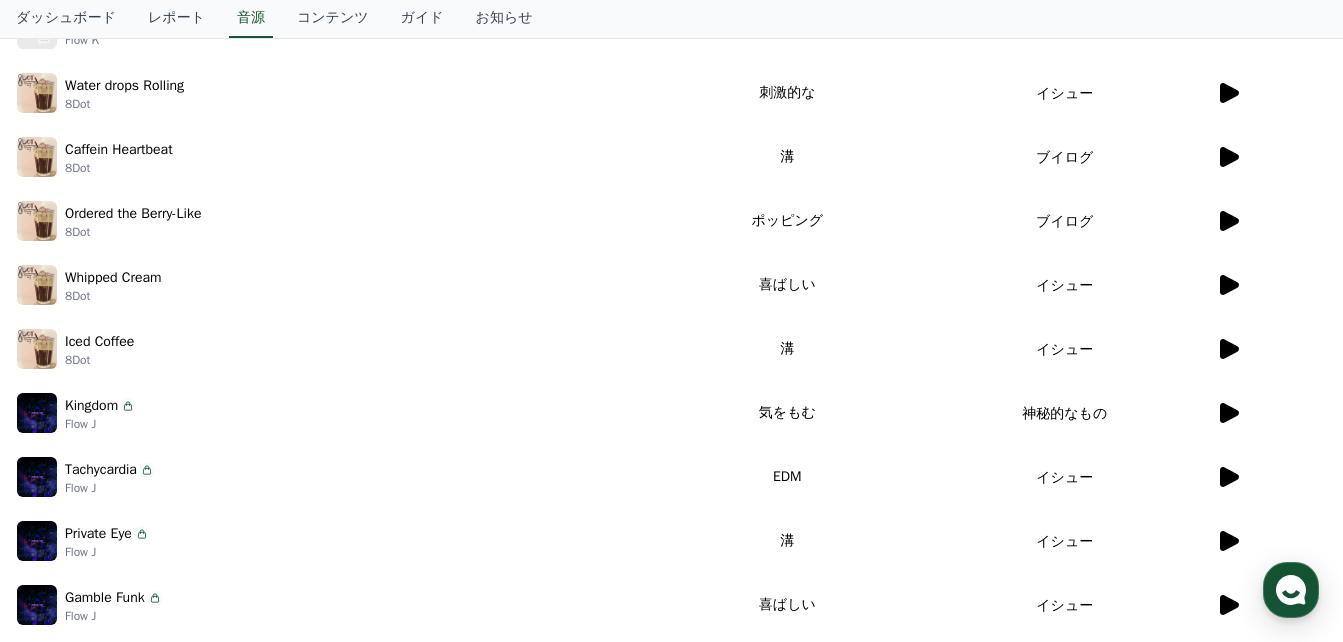 click 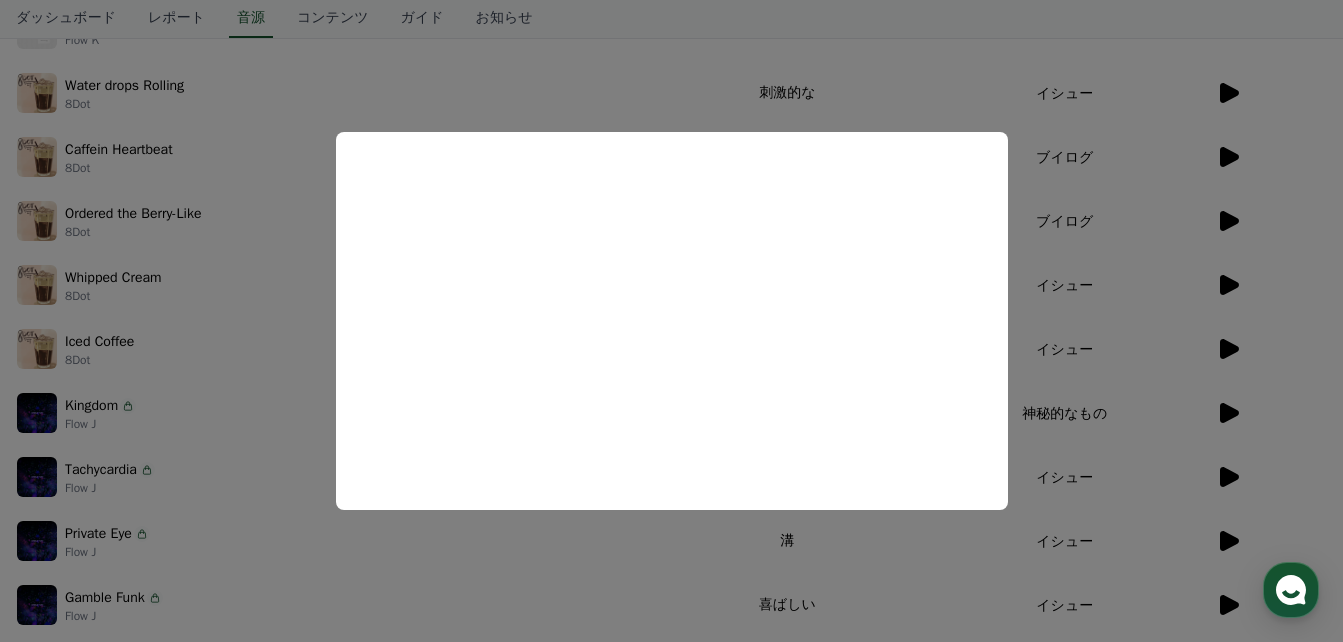 click at bounding box center (671, 321) 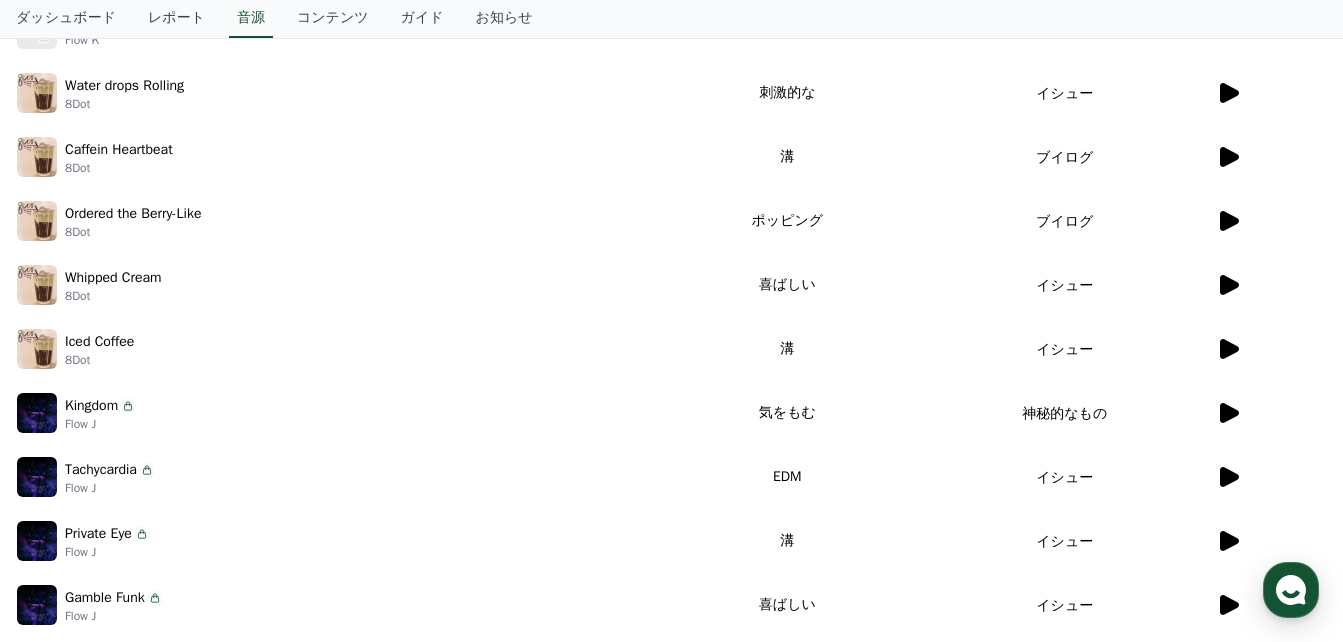 click 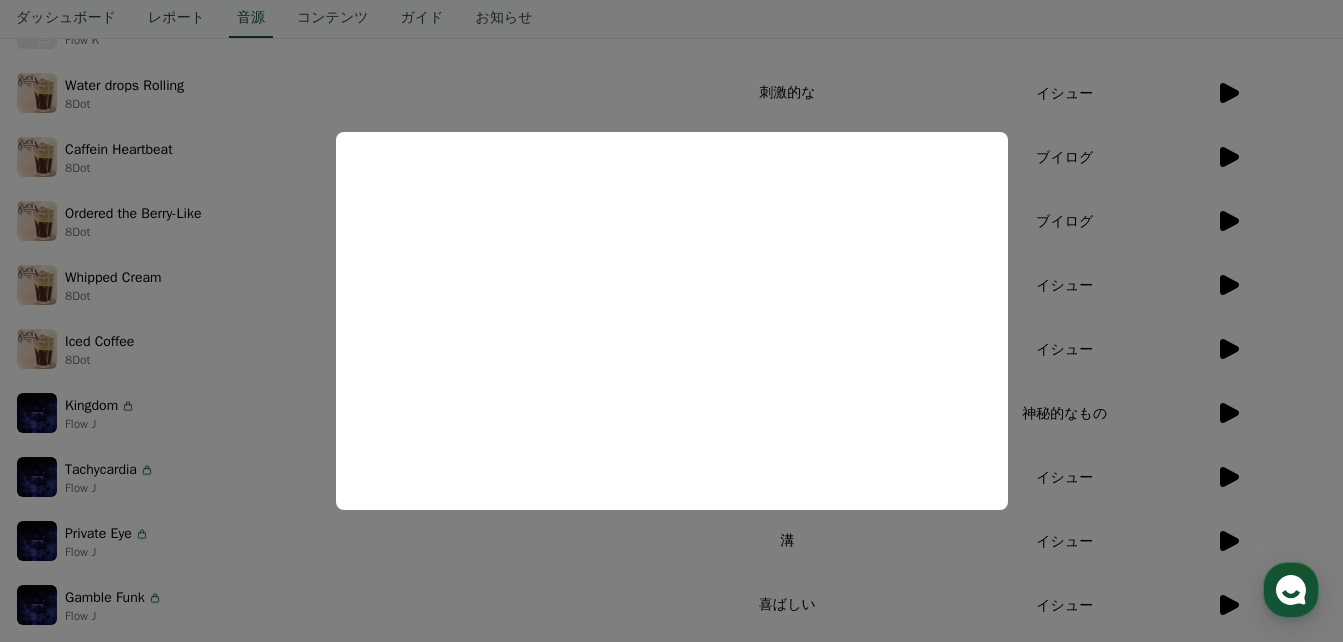 click at bounding box center (671, 321) 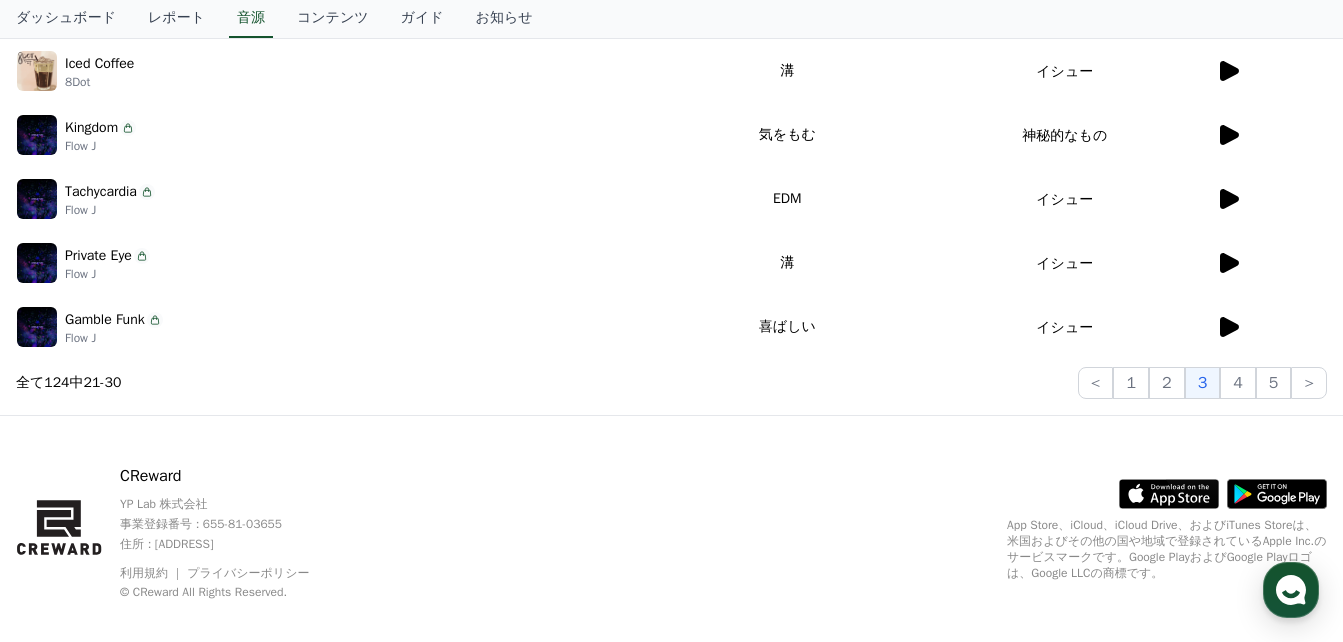 scroll, scrollTop: 712, scrollLeft: 0, axis: vertical 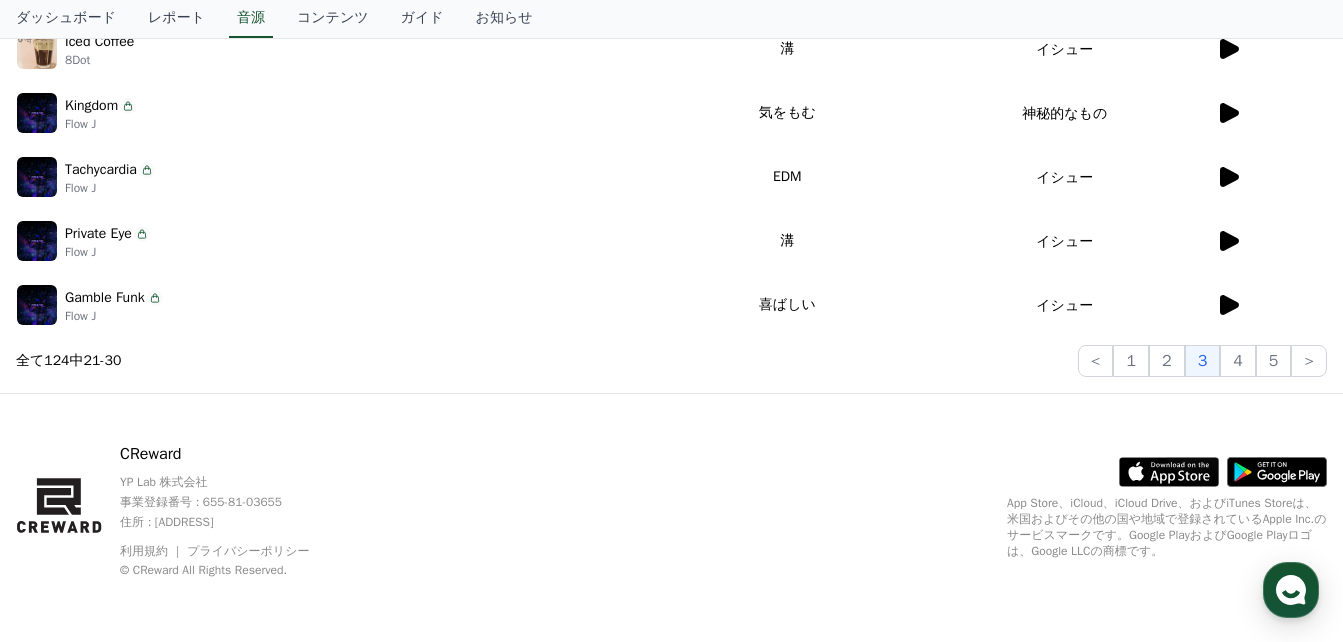 click 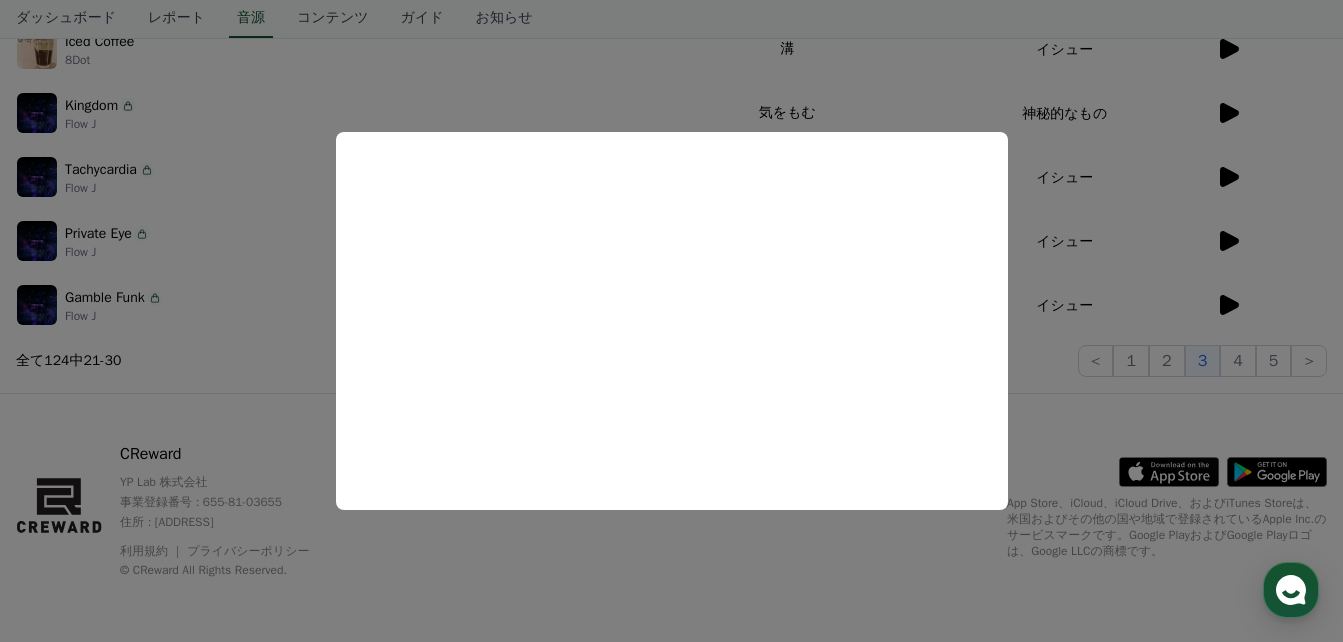 click at bounding box center (671, 321) 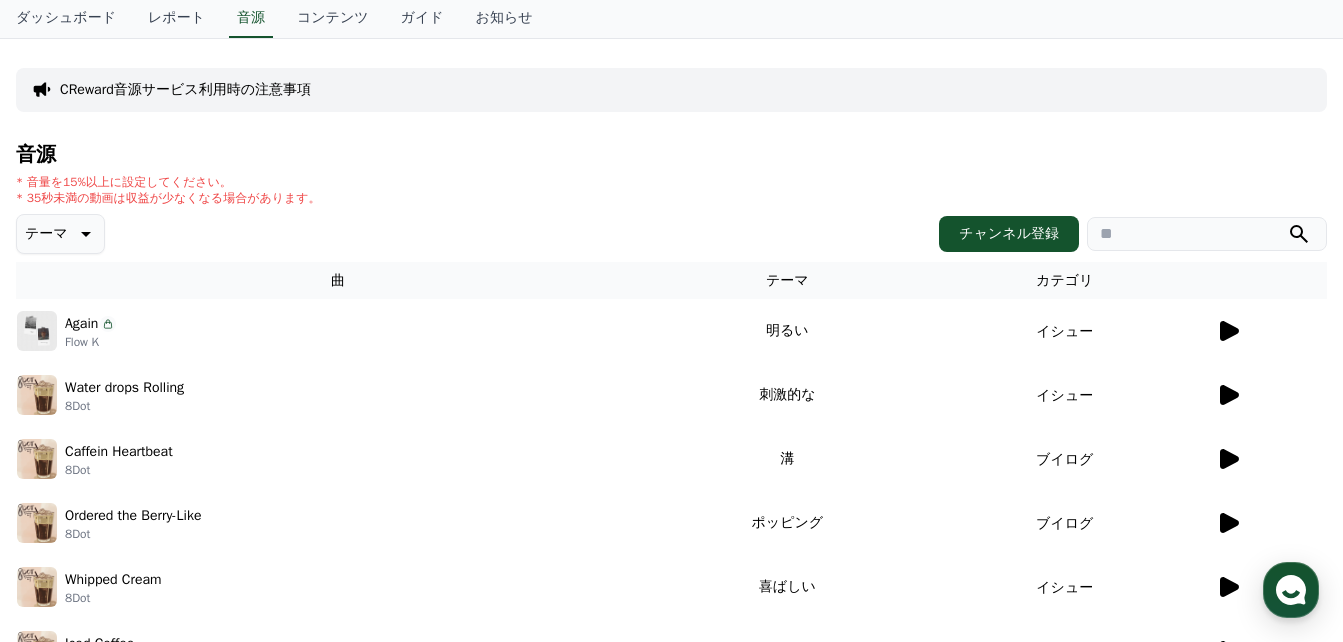 scroll, scrollTop: 0, scrollLeft: 0, axis: both 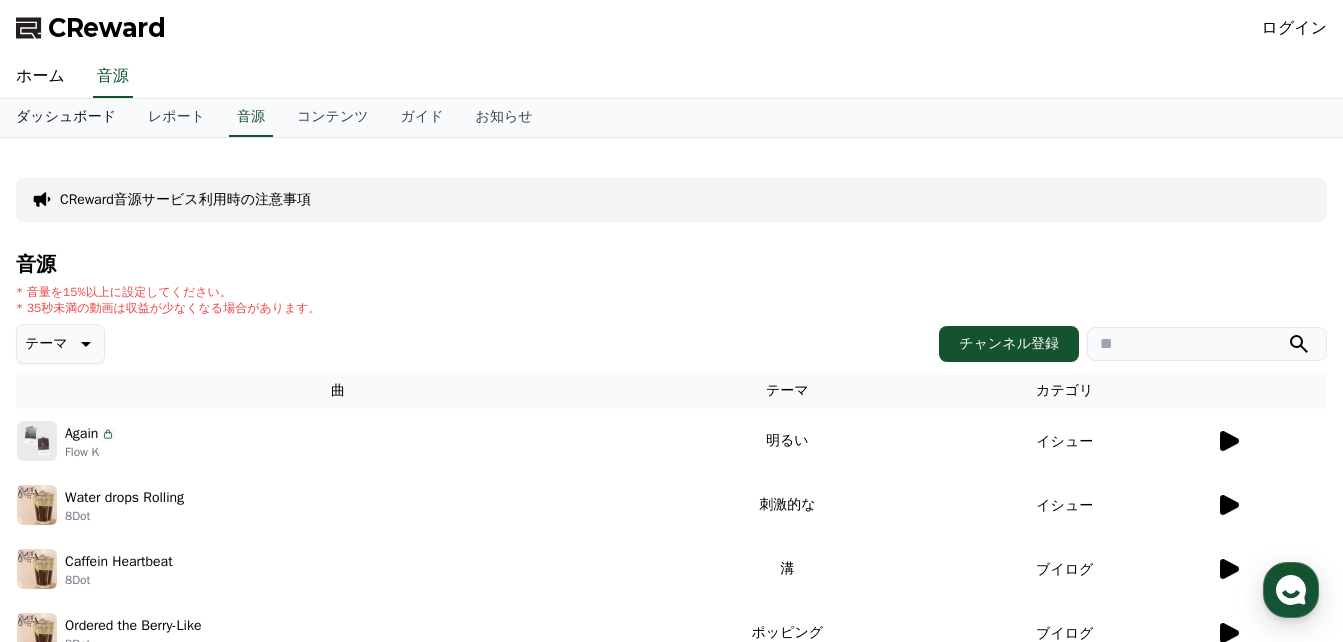 click on "ダッシュボード" at bounding box center (66, 118) 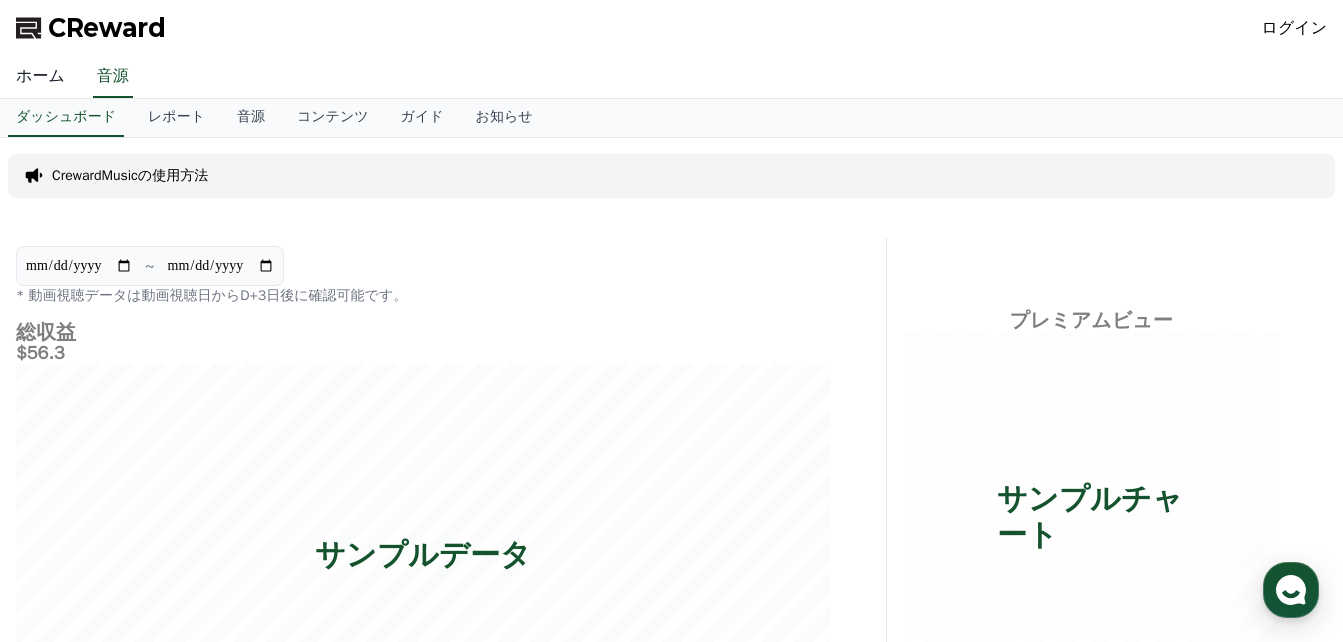 click on "ホーム" at bounding box center (40, 77) 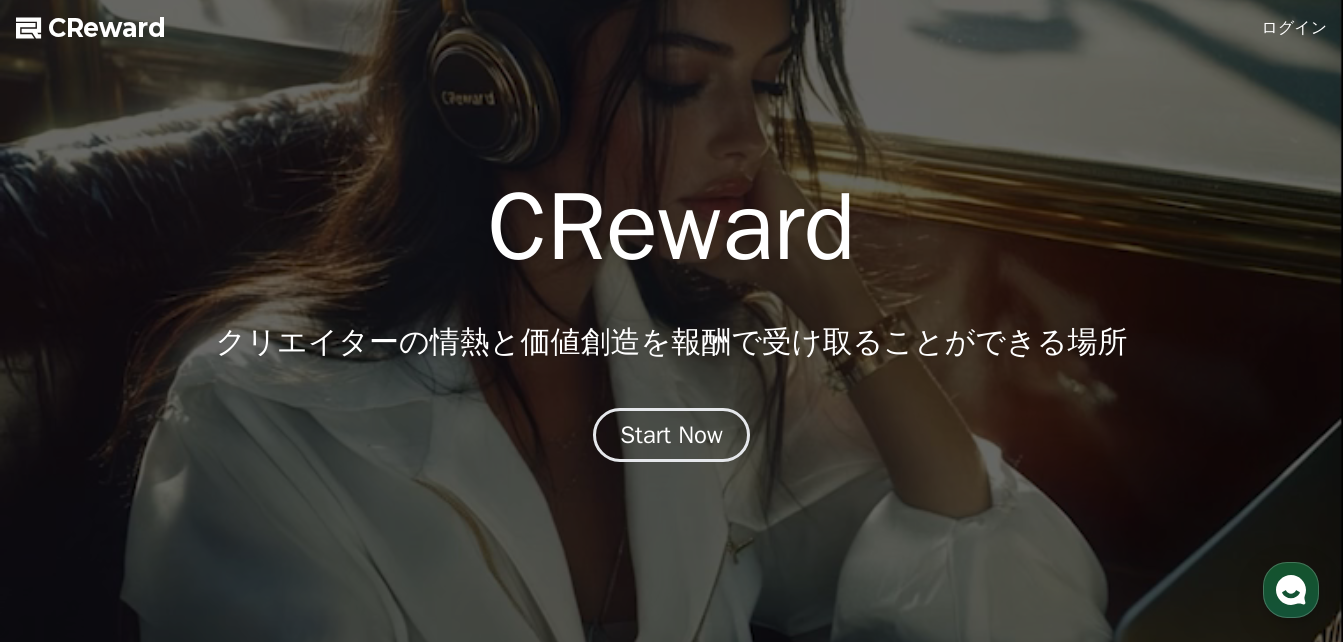scroll, scrollTop: 0, scrollLeft: 0, axis: both 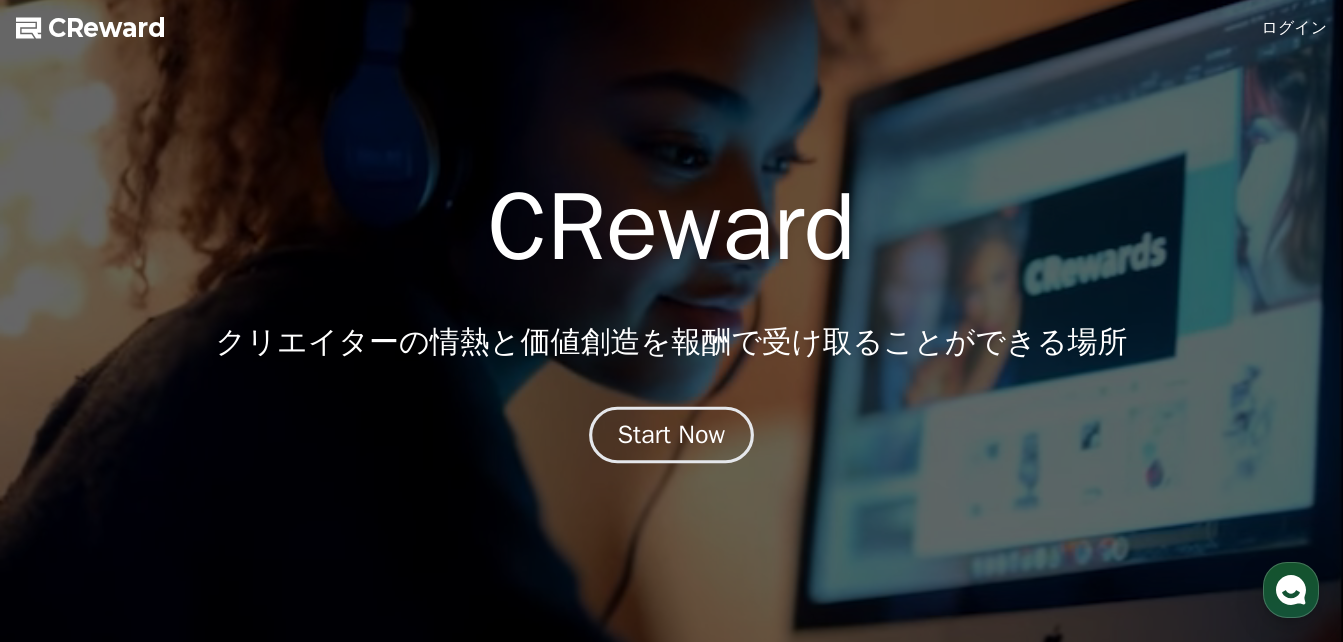 drag, startPoint x: 0, startPoint y: 0, endPoint x: 667, endPoint y: 431, distance: 794.13477 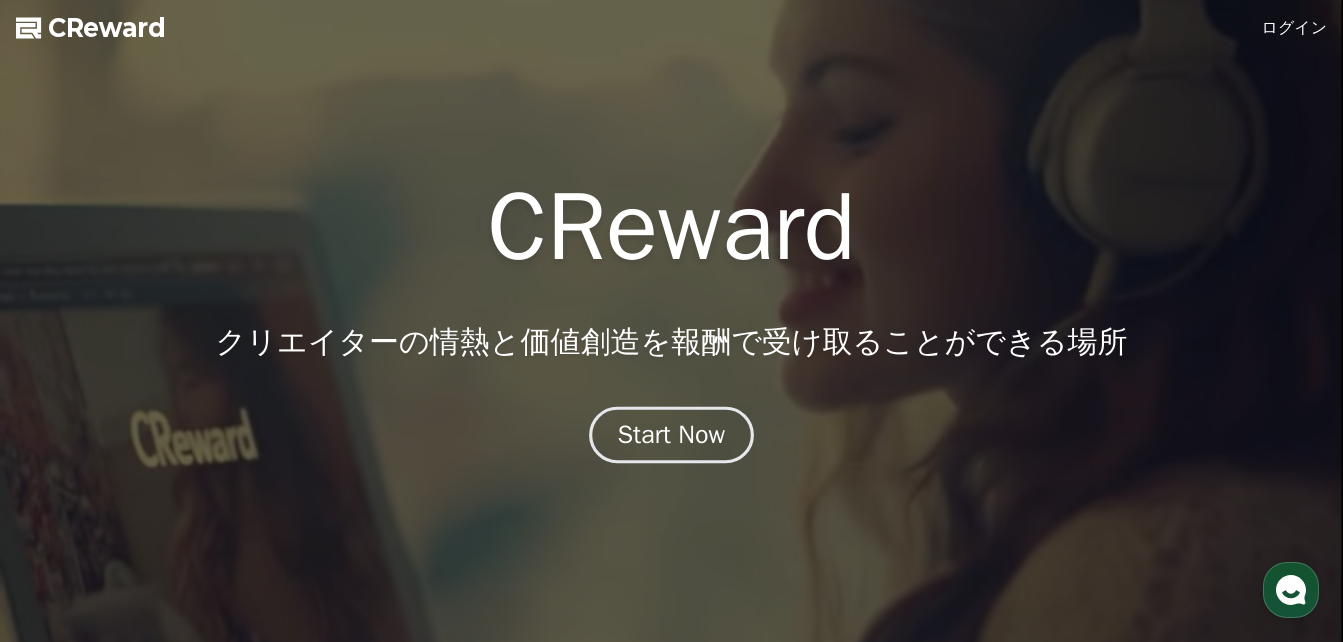 click on "Start Now" at bounding box center (672, 435) 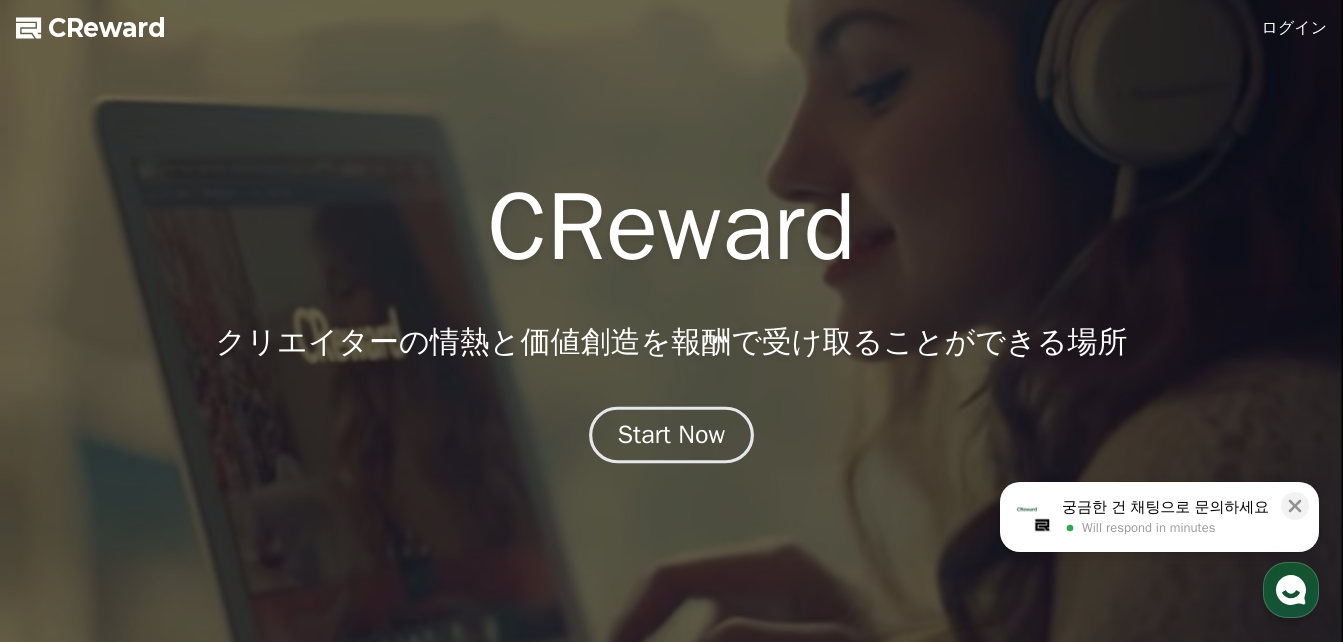 scroll, scrollTop: 0, scrollLeft: 0, axis: both 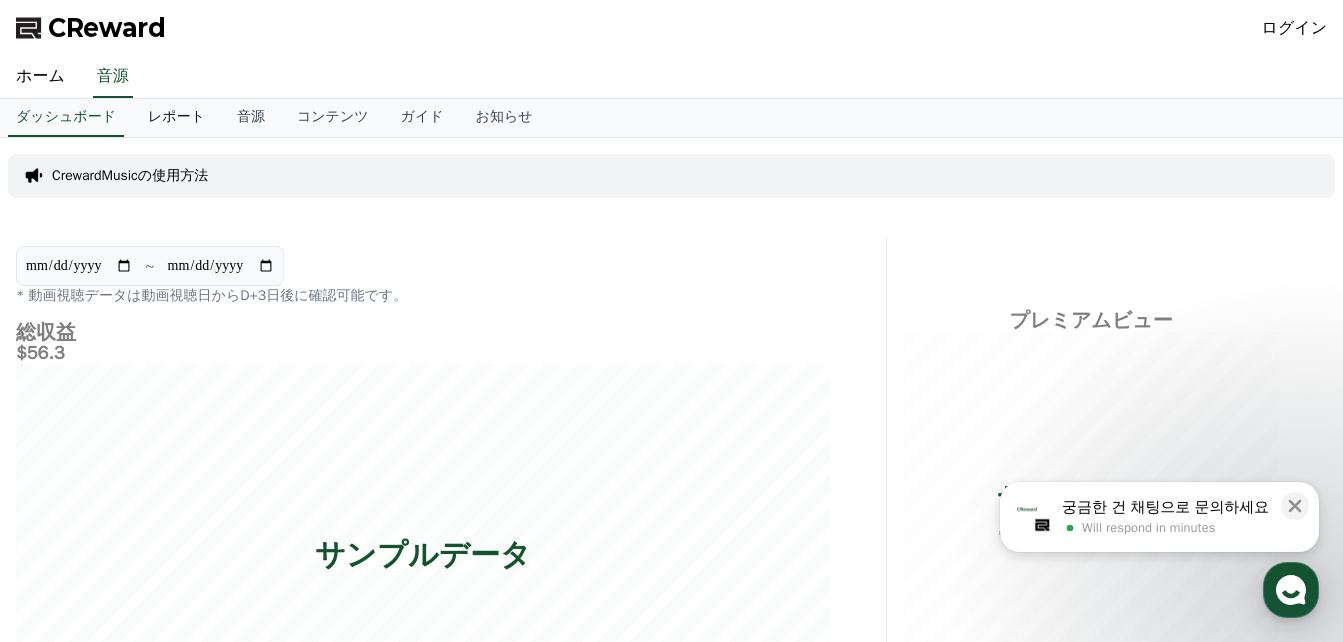 click on "レポート" at bounding box center (176, 118) 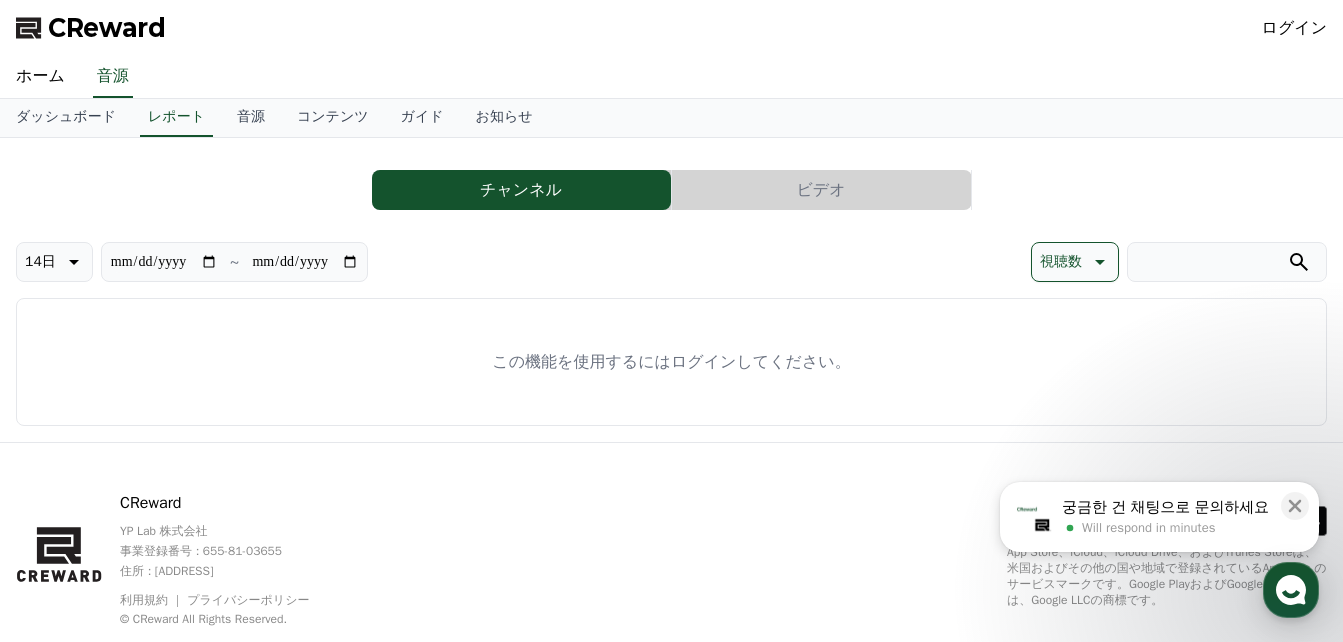 click on "ログイン" at bounding box center (1295, 28) 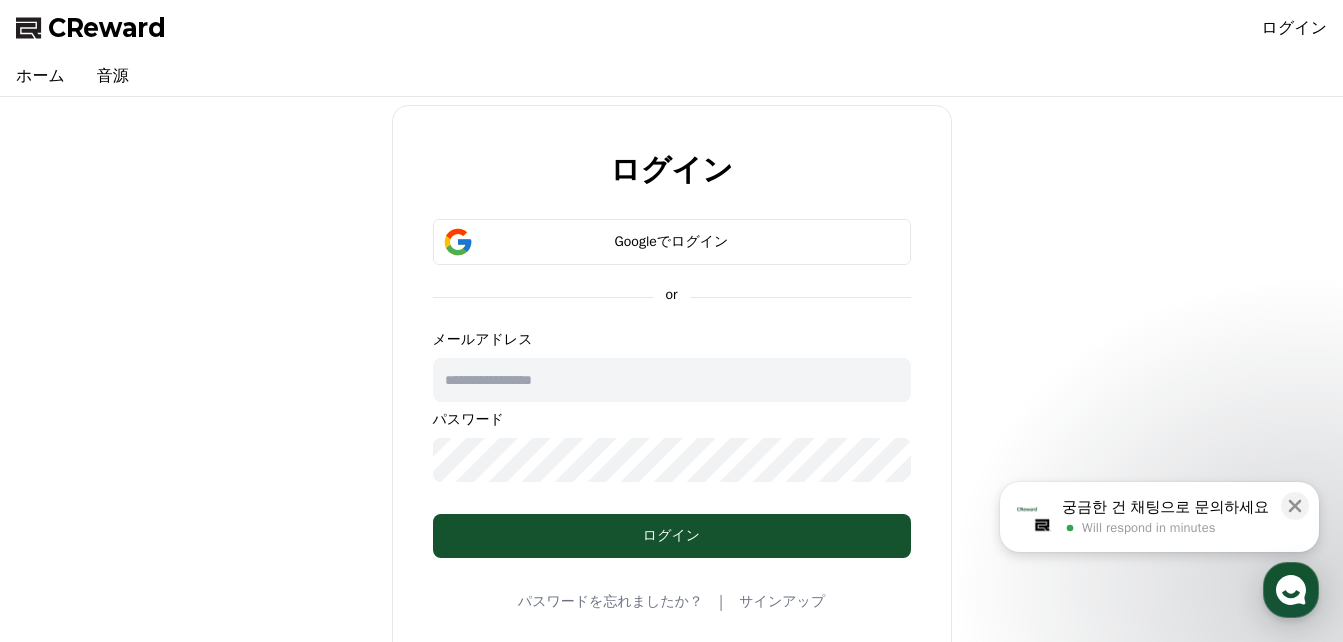 click on "ログイン      Googleでログイン     or   メールアドレス     パスワード       ログイン   パスワードを忘れましたか？   |   サインアップ" at bounding box center [671, 384] 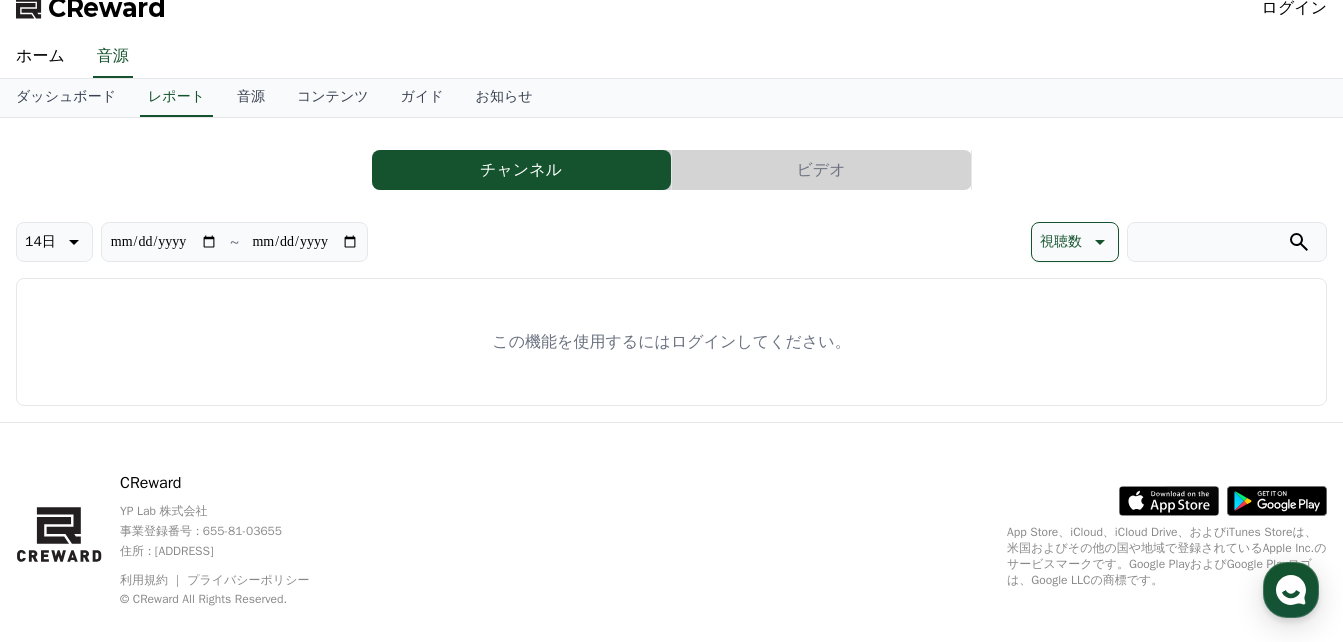 scroll, scrollTop: 0, scrollLeft: 0, axis: both 